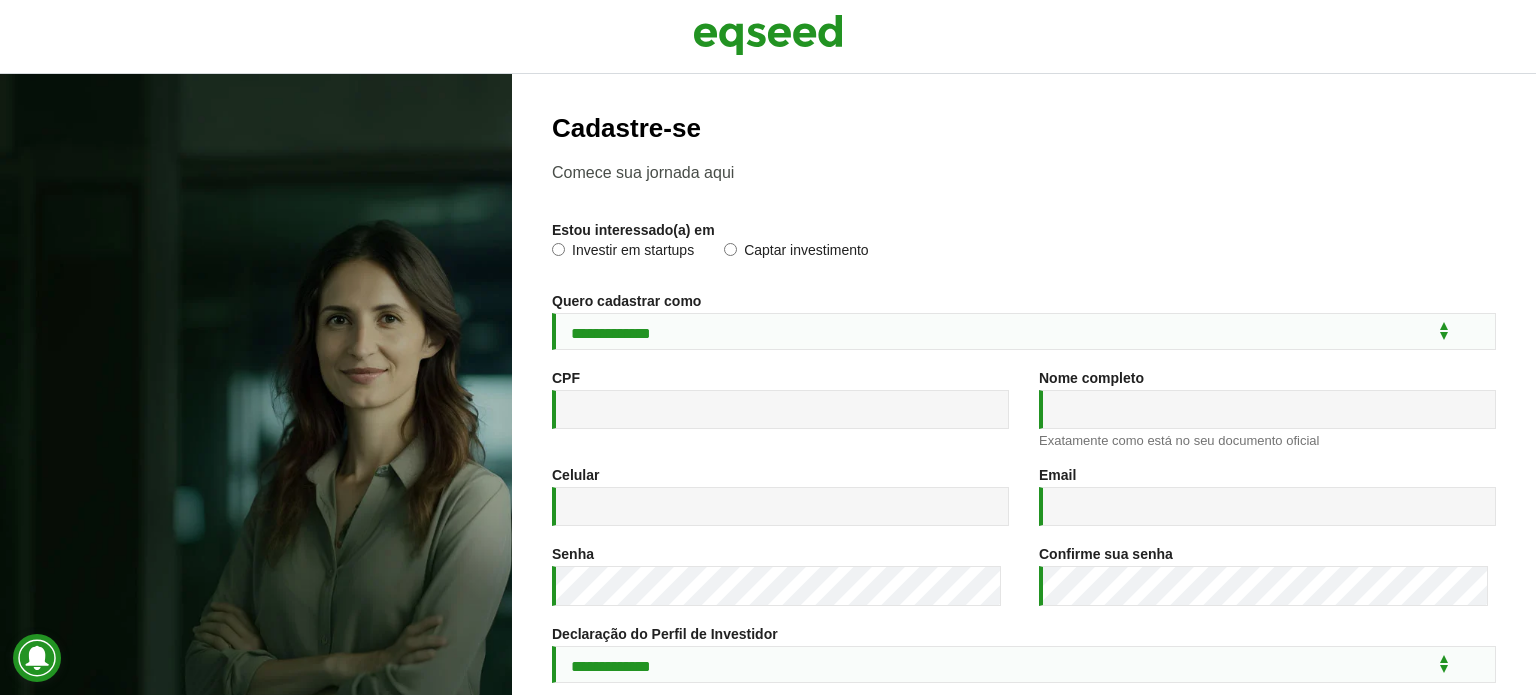 scroll, scrollTop: 0, scrollLeft: 0, axis: both 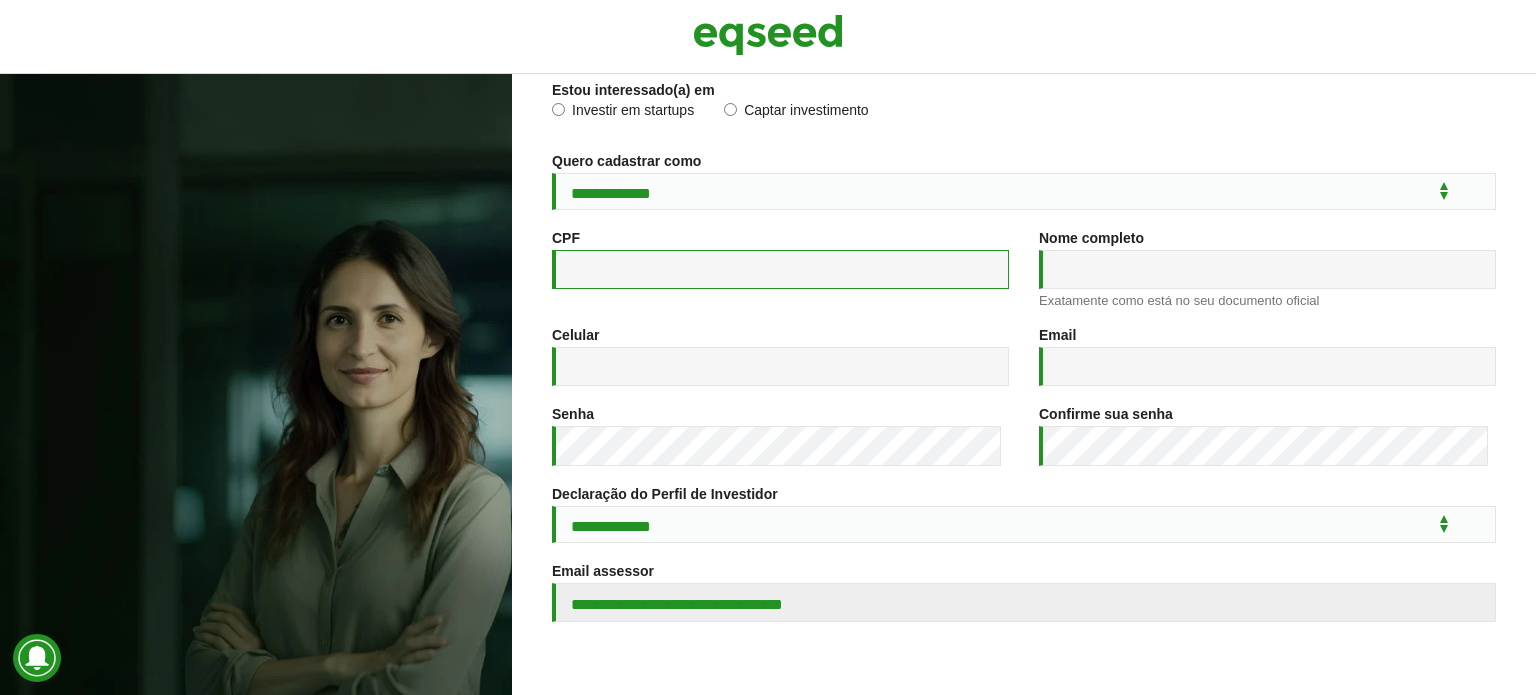 click on "CPF  *" at bounding box center (780, 269) 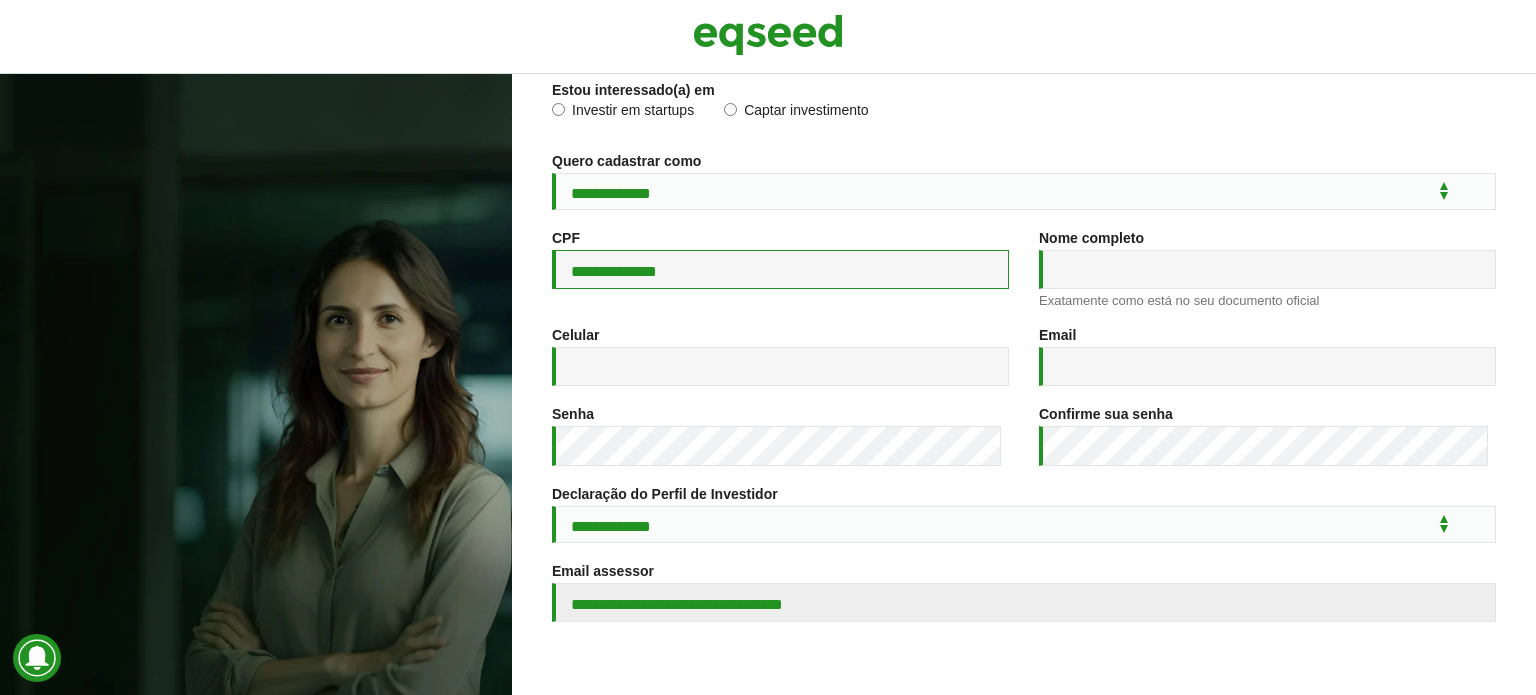 type on "**********" 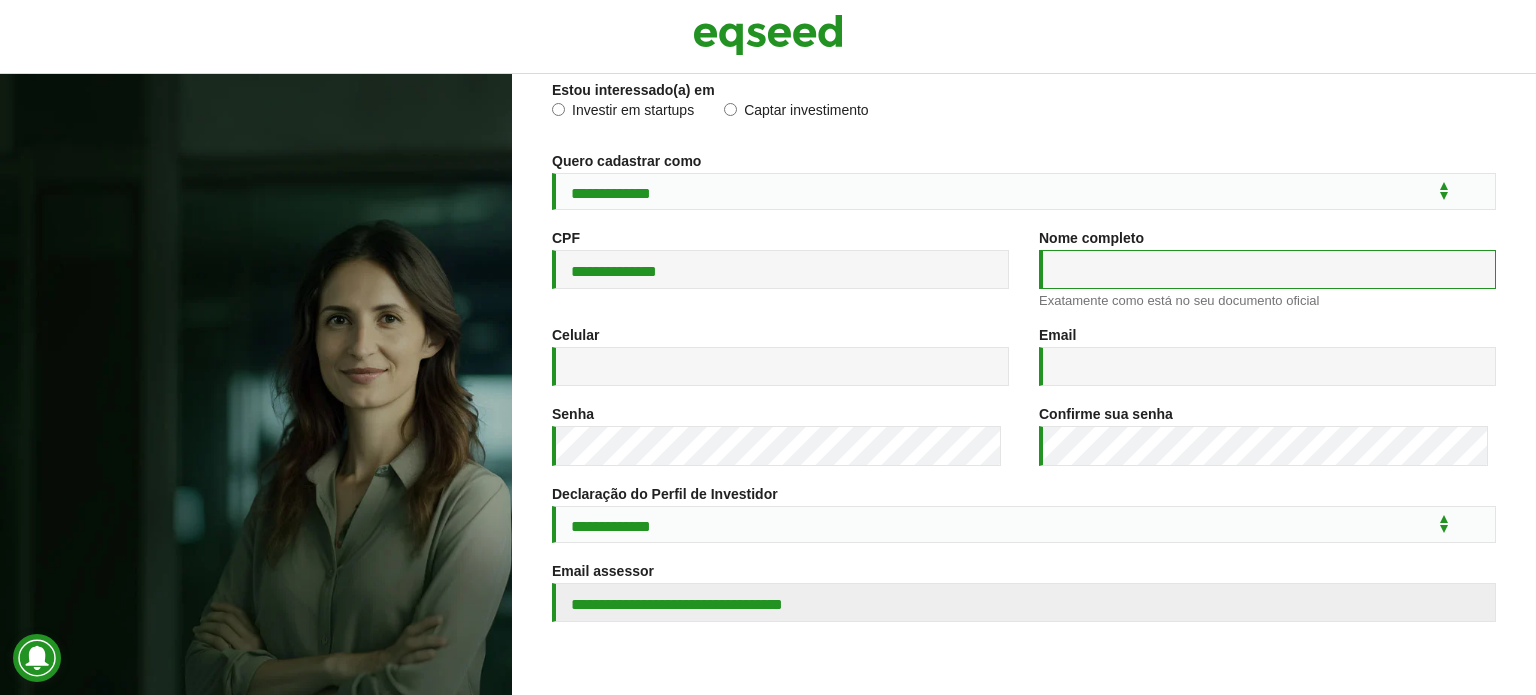 click on "Nome completo  *" at bounding box center (1267, 269) 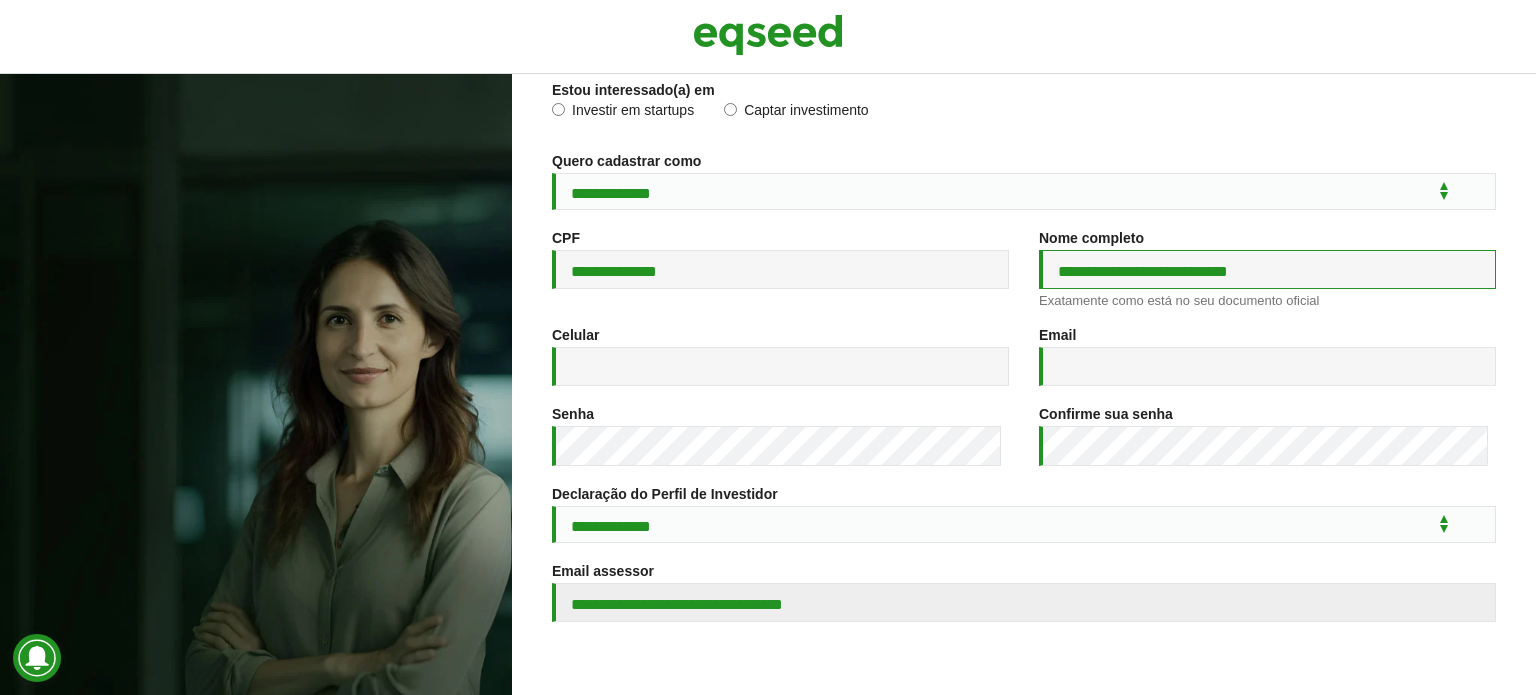 type on "**********" 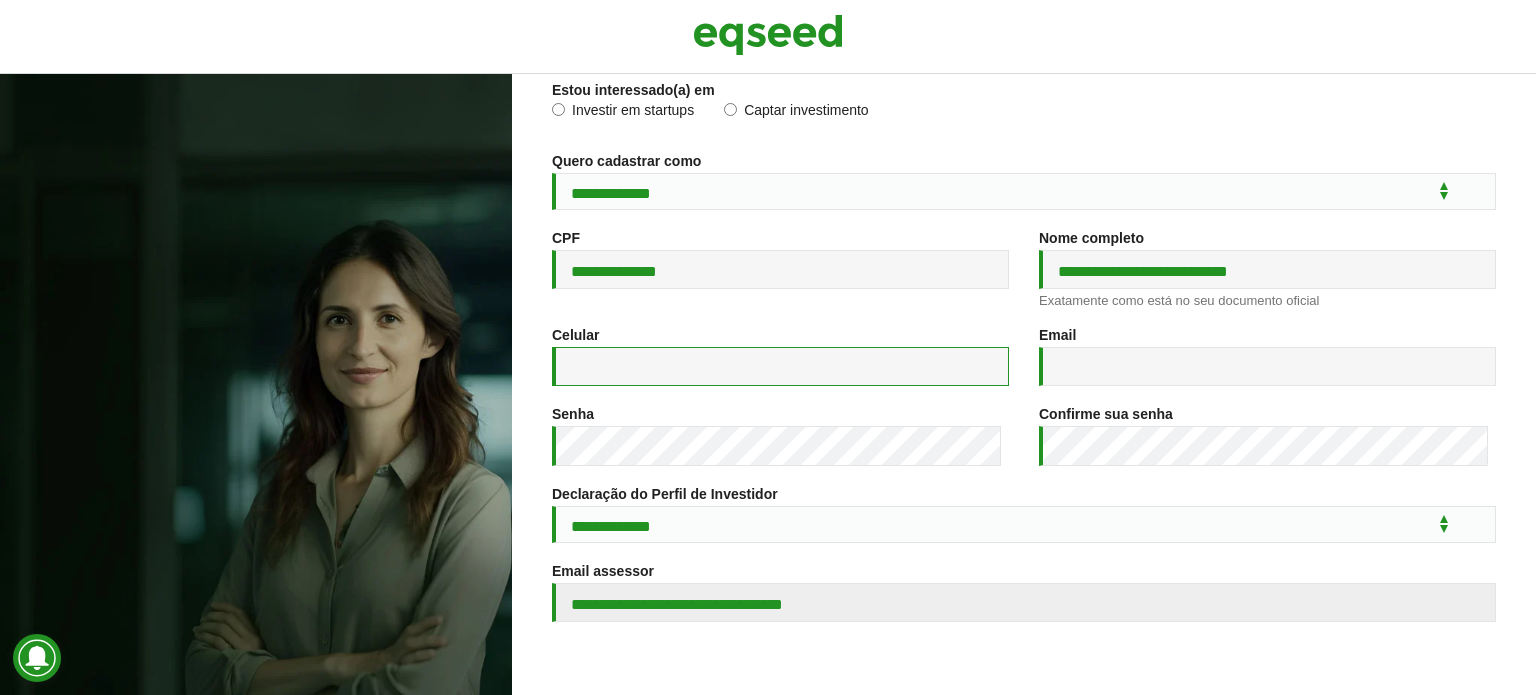click on "Celular  *" at bounding box center [780, 366] 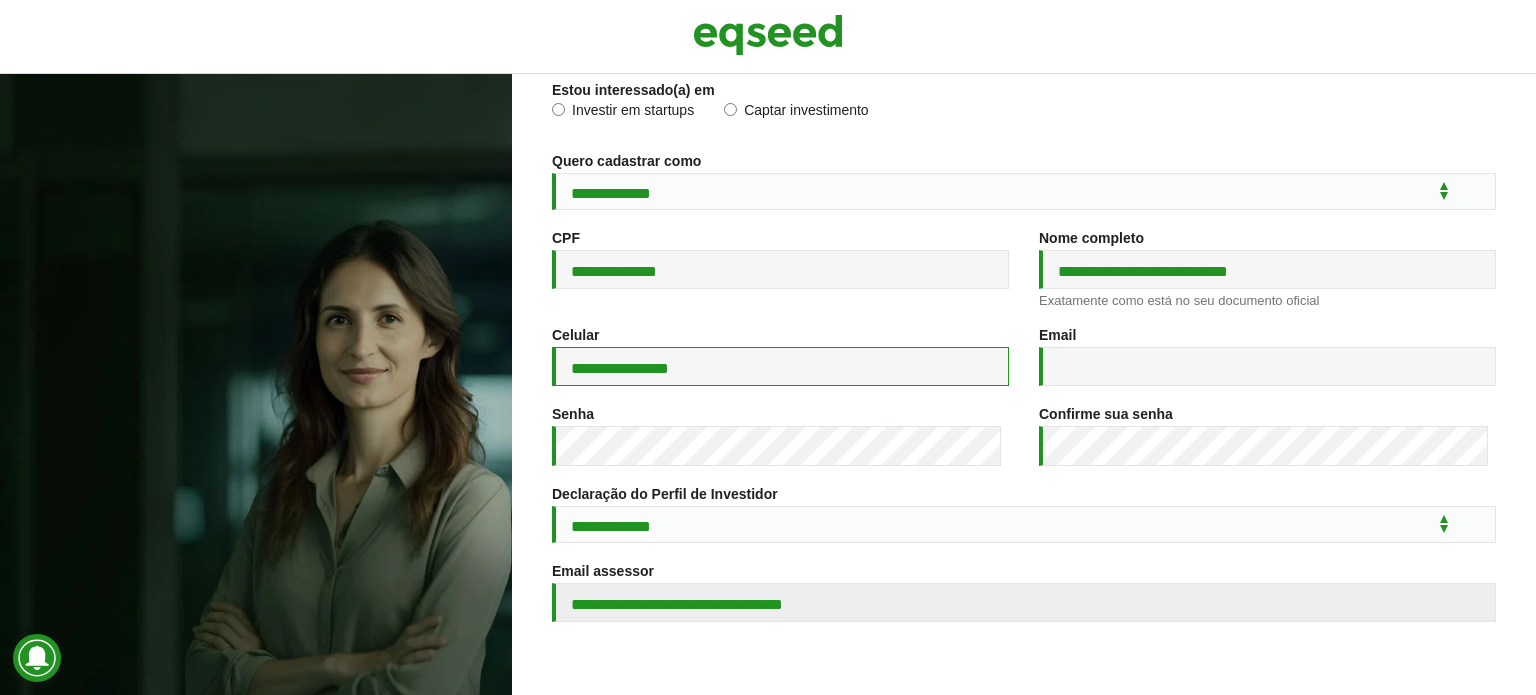 type on "**********" 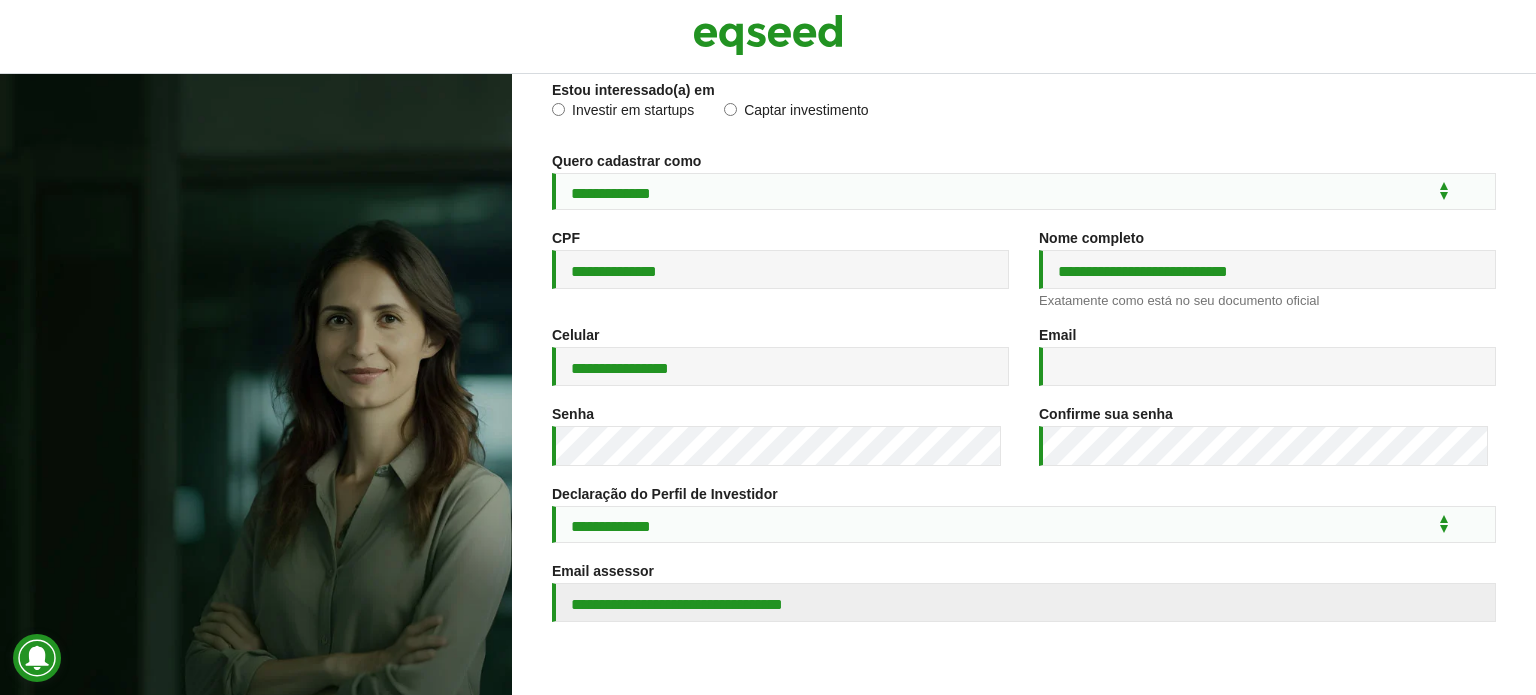 drag, startPoint x: 1093, startPoint y: 352, endPoint x: 1098, endPoint y: 365, distance: 13.928389 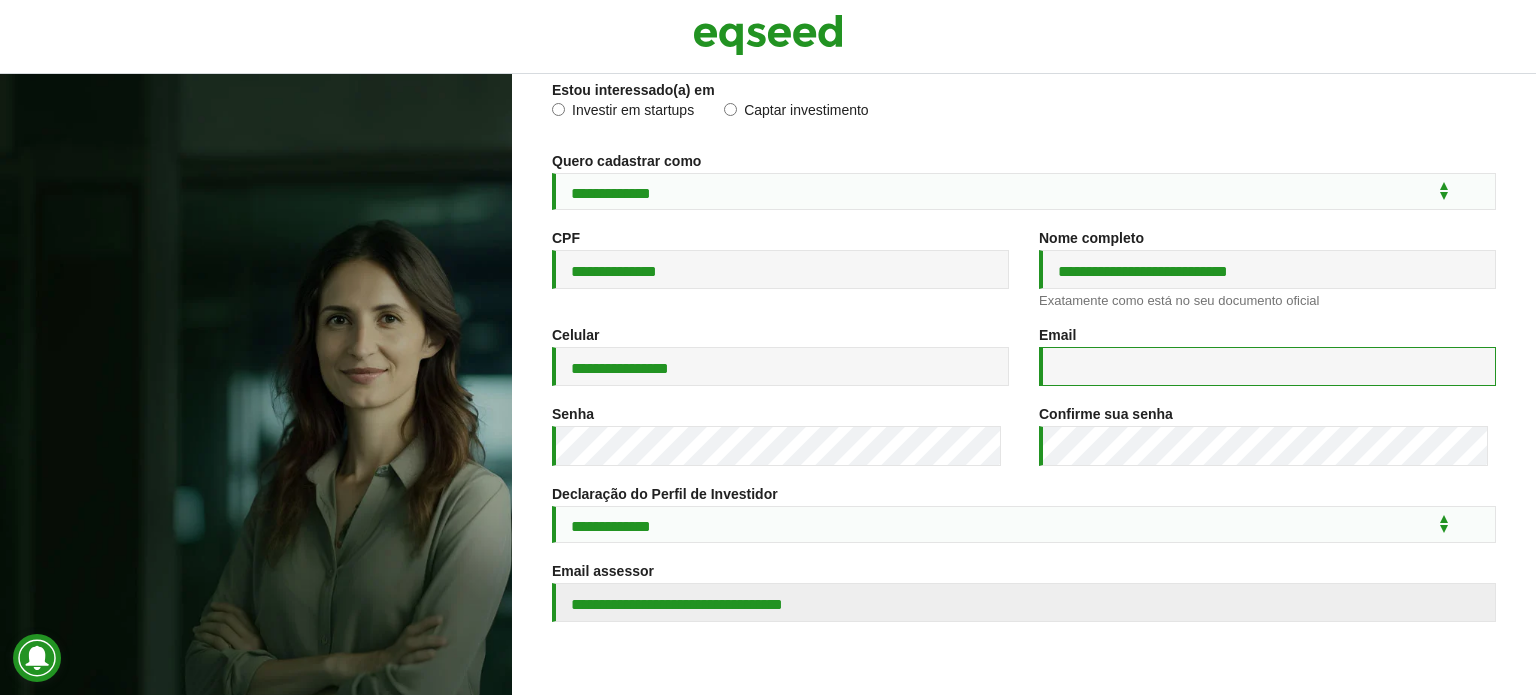 click on "Email  *" at bounding box center (1267, 366) 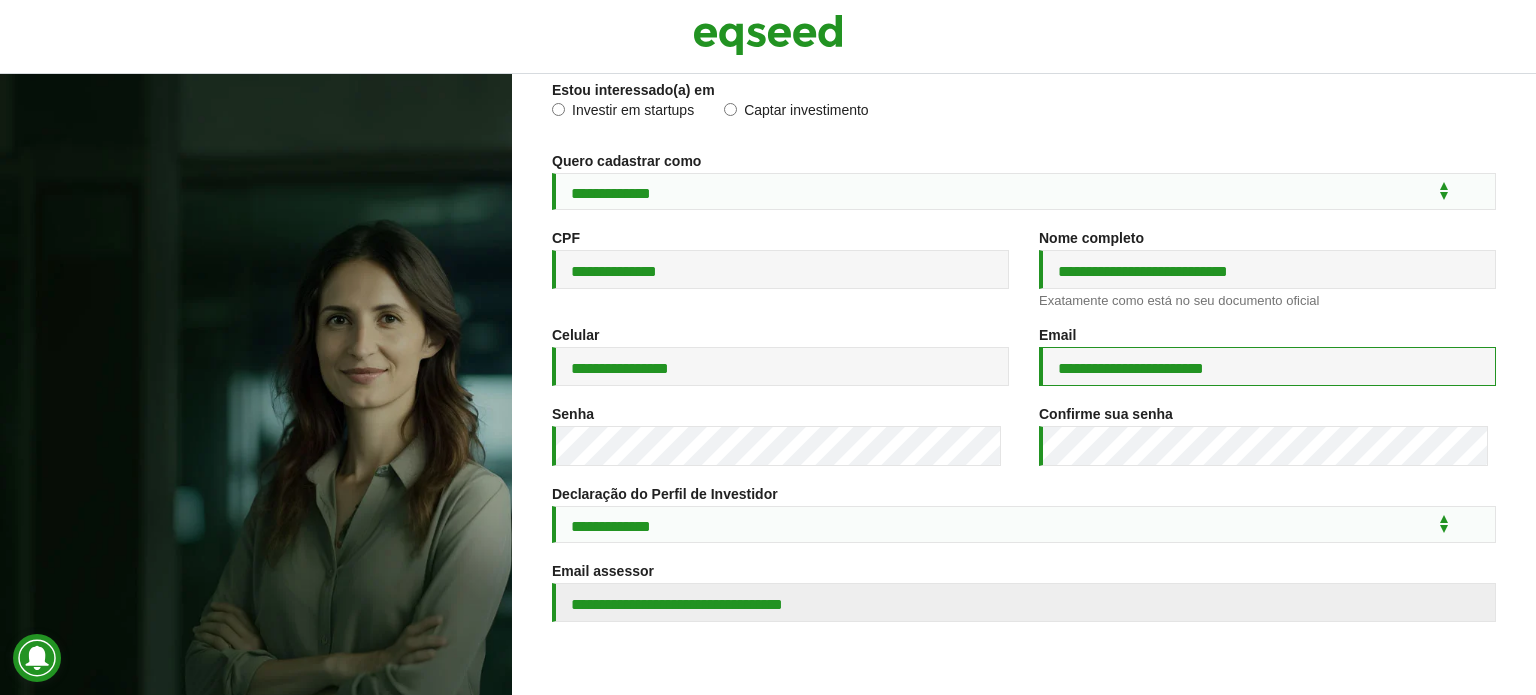 type on "**********" 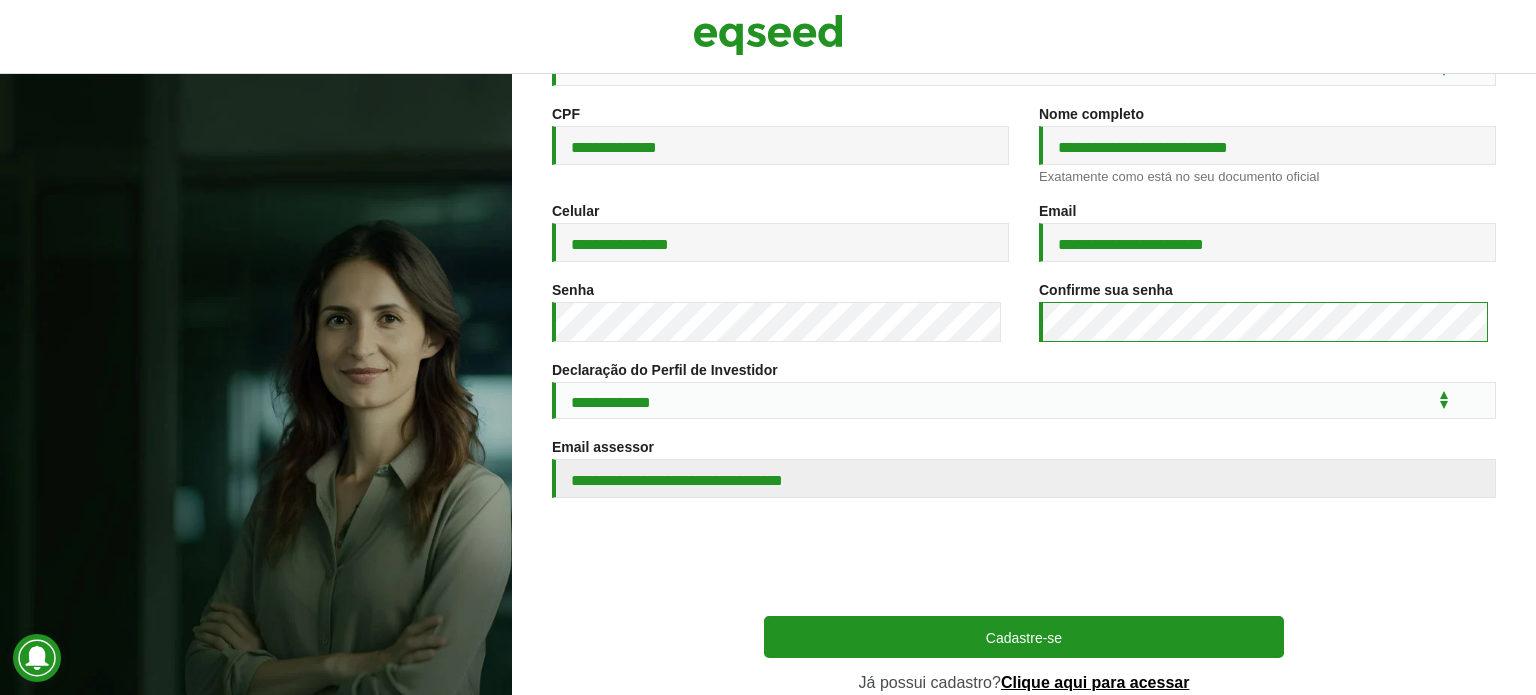scroll, scrollTop: 372, scrollLeft: 0, axis: vertical 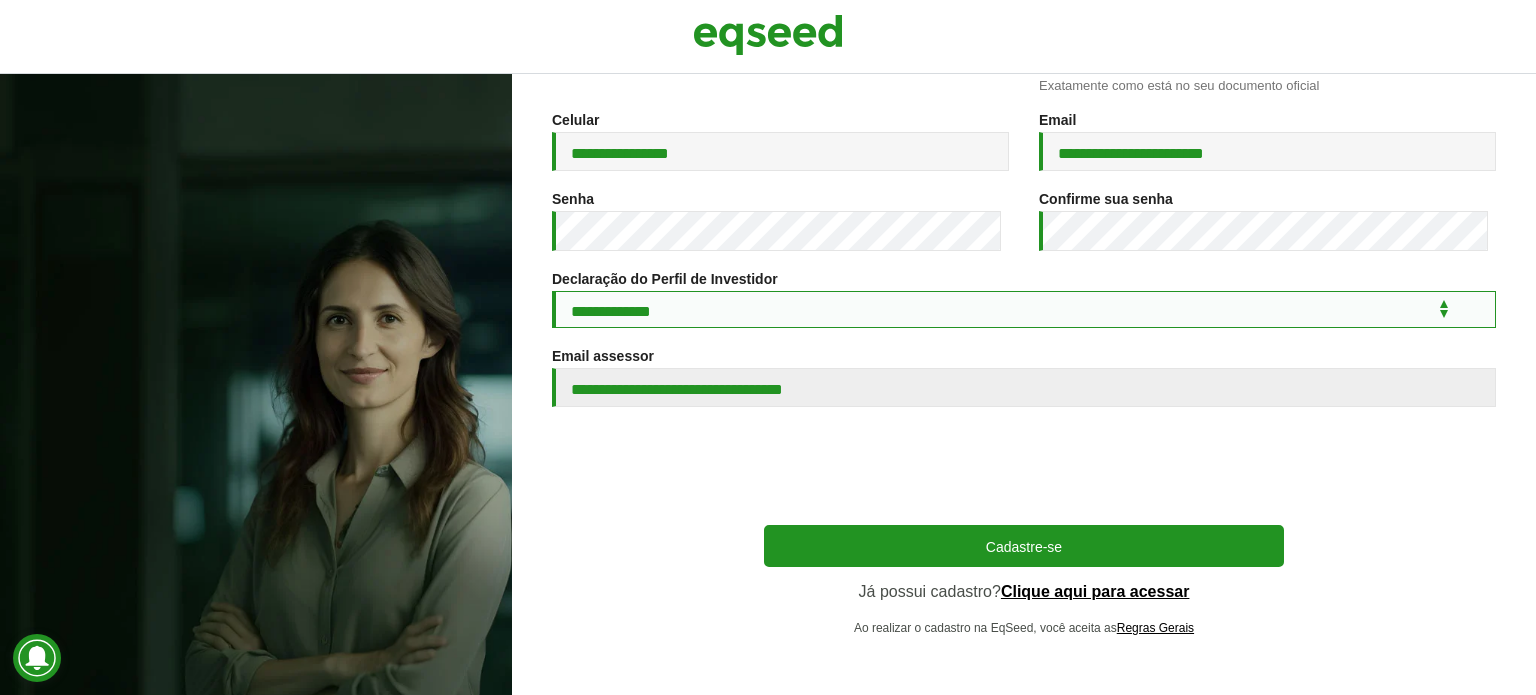 click on "**********" at bounding box center (1024, 309) 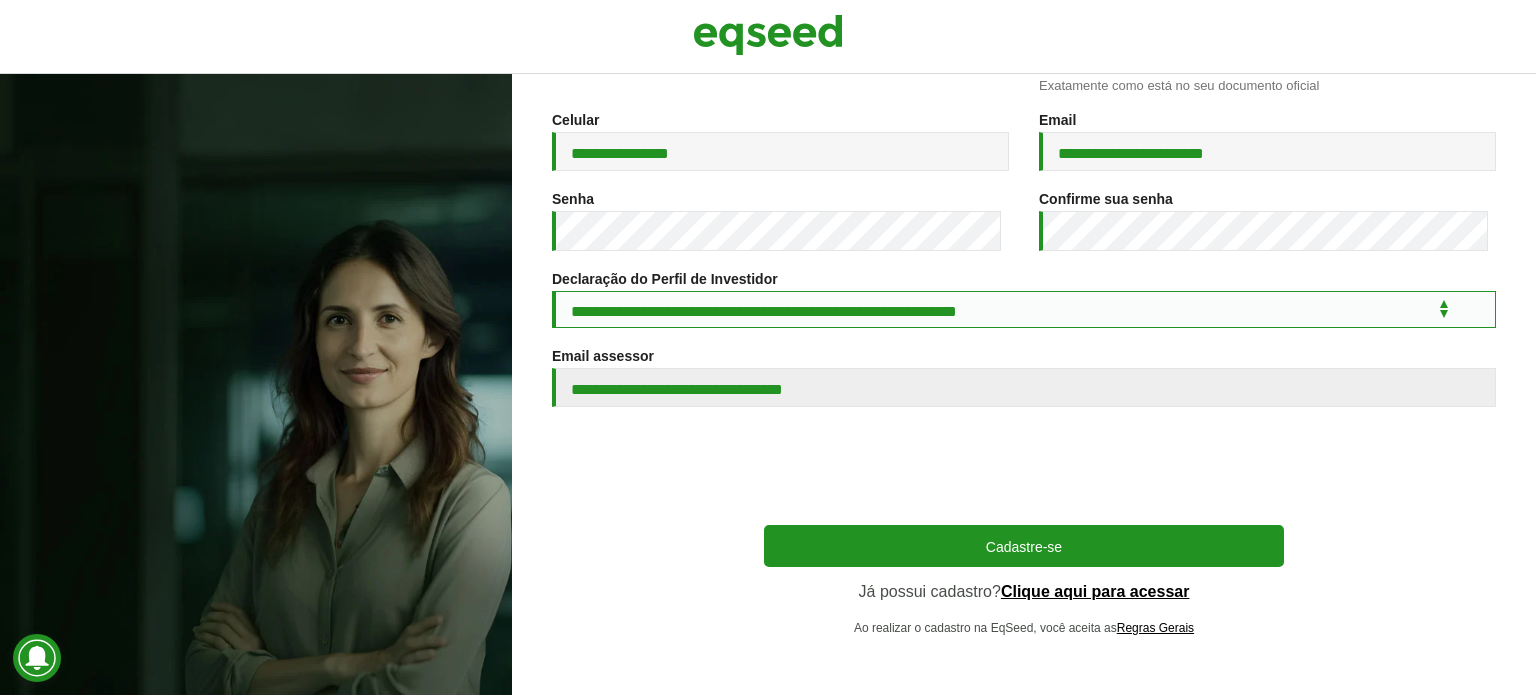 click on "**********" at bounding box center [1024, 309] 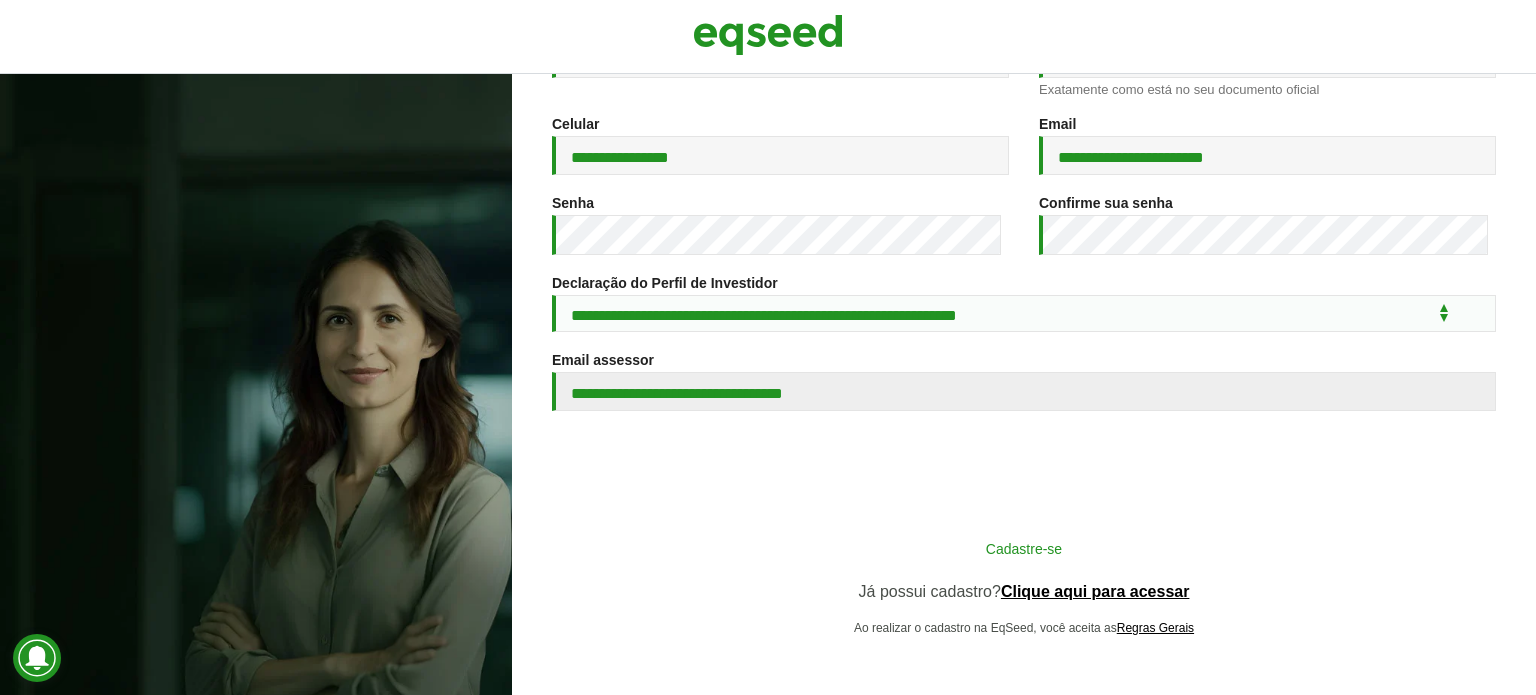 scroll, scrollTop: 368, scrollLeft: 0, axis: vertical 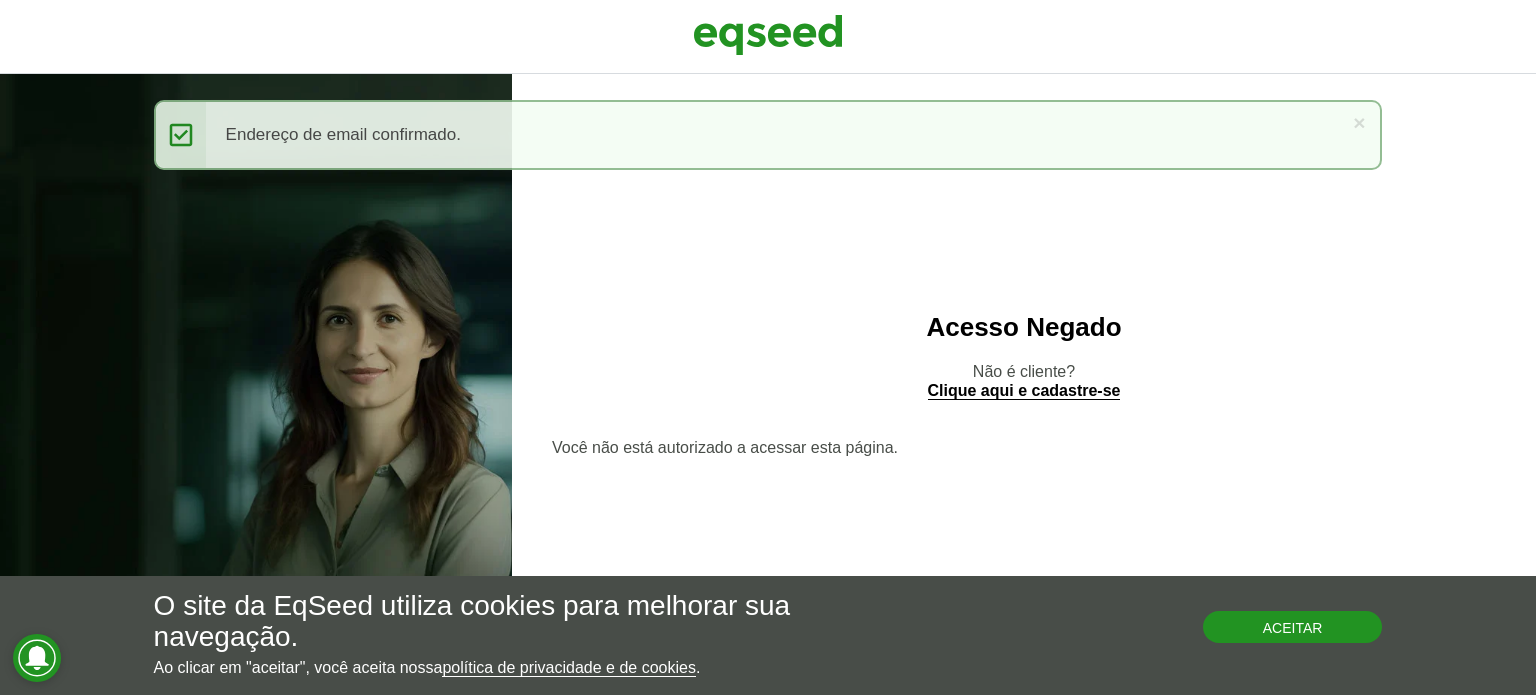 click on "Aceitar" at bounding box center (1293, 627) 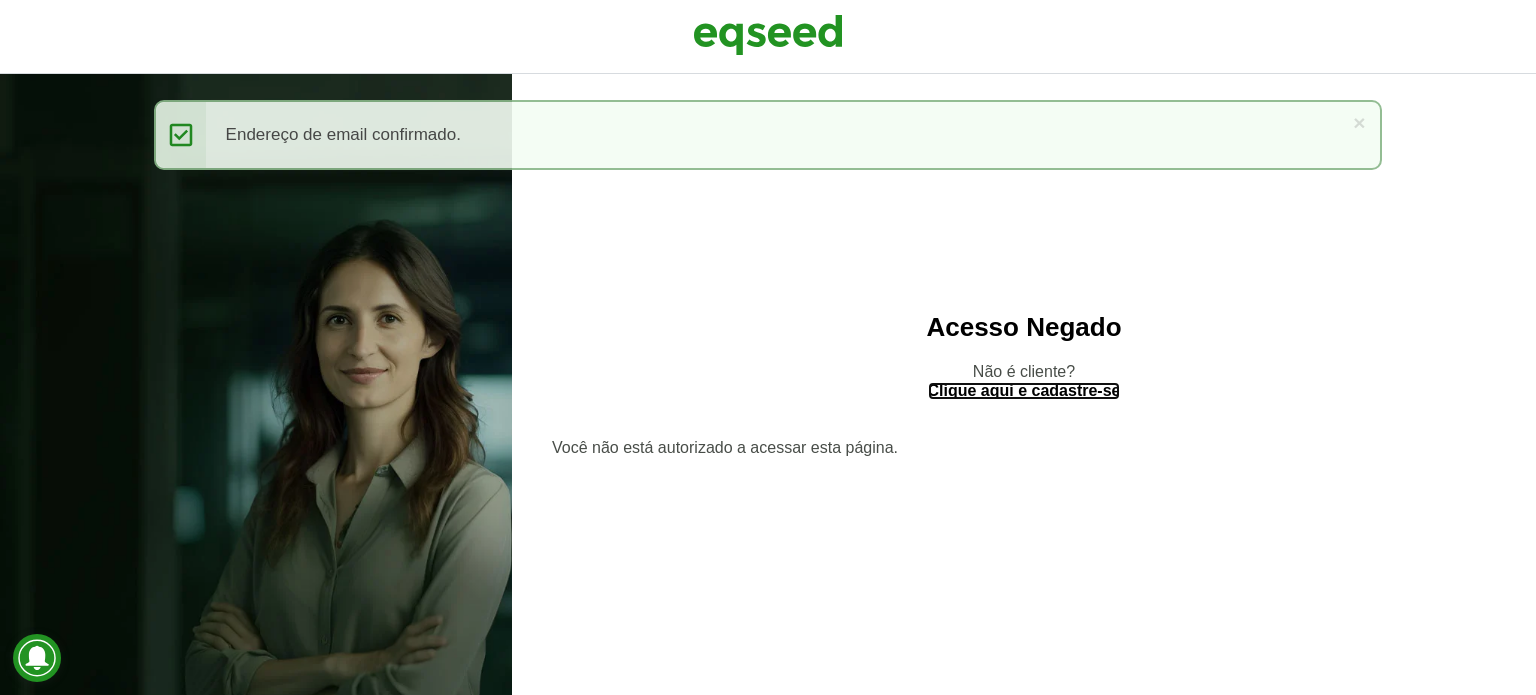 click on "Clique aqui e cadastre-se" at bounding box center (1024, 391) 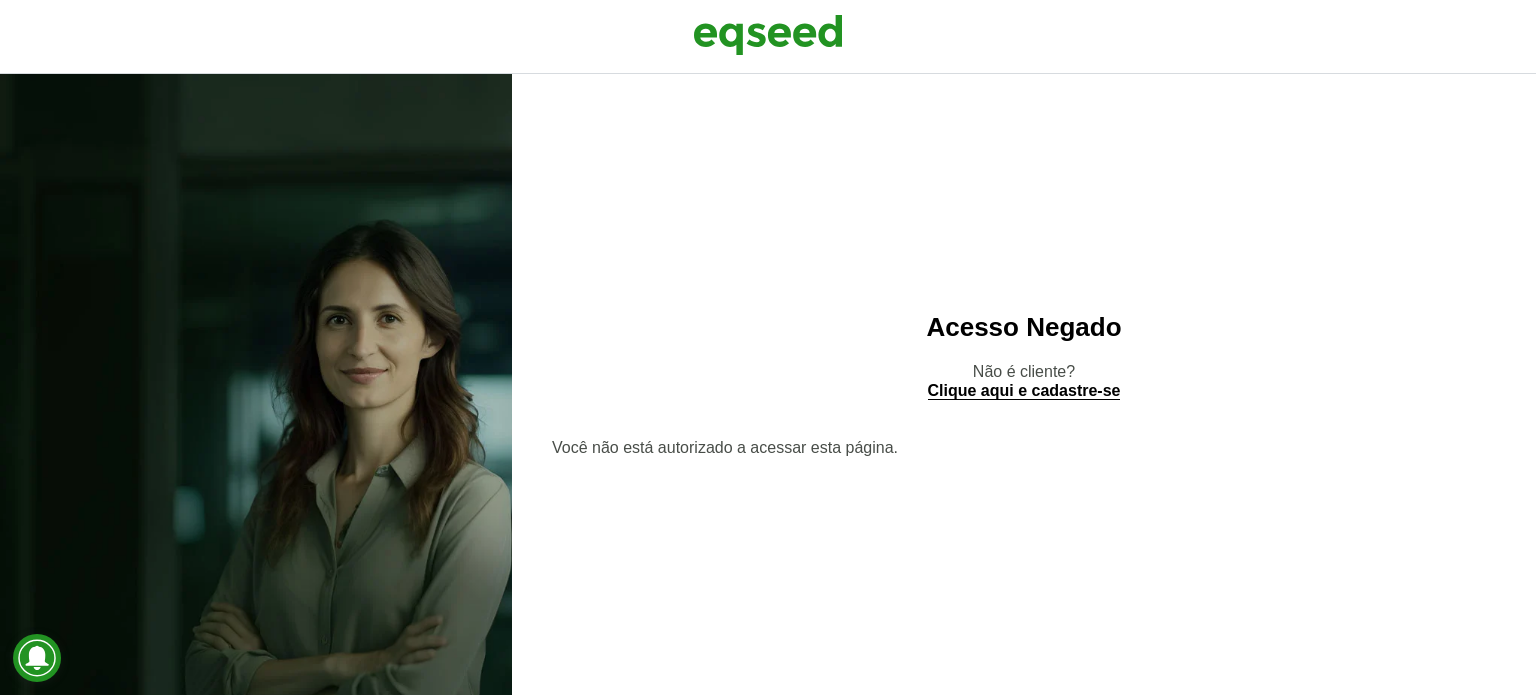 scroll, scrollTop: 0, scrollLeft: 0, axis: both 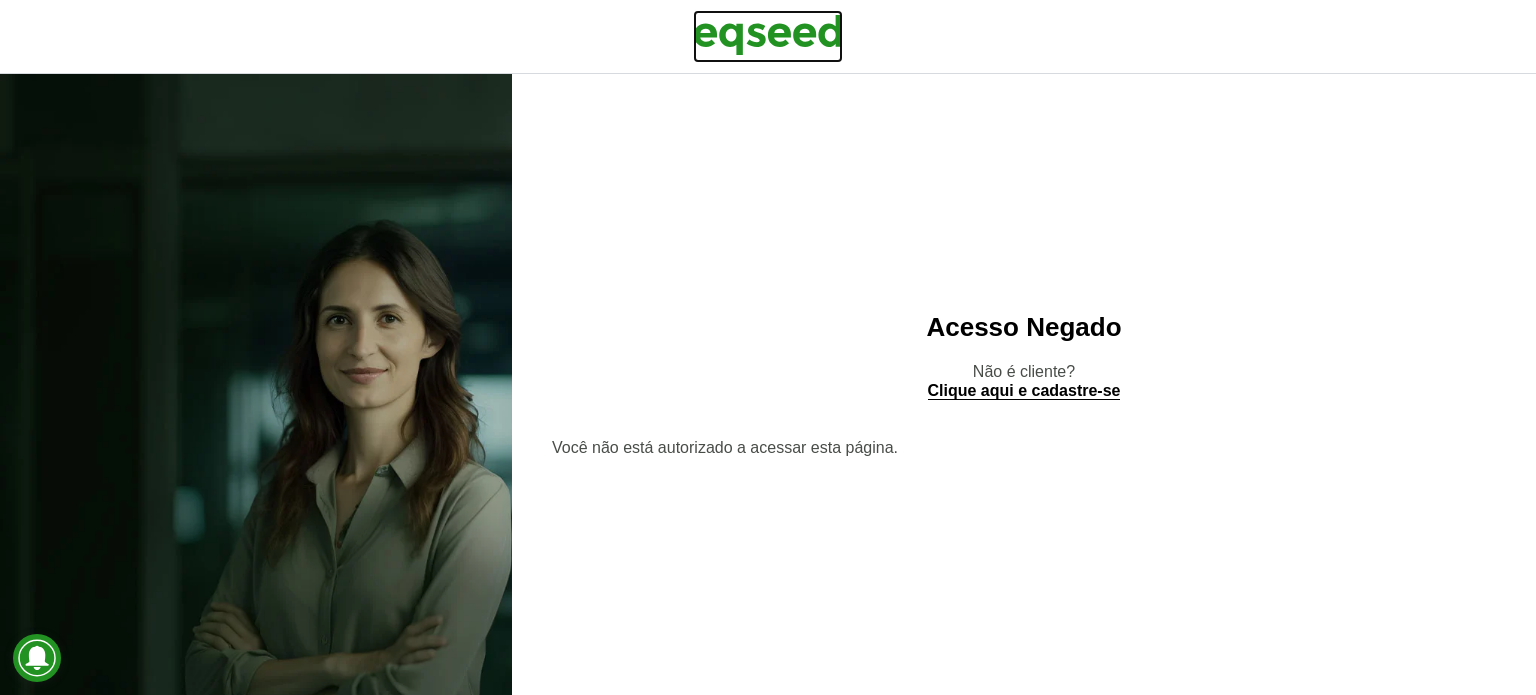 click at bounding box center (768, 35) 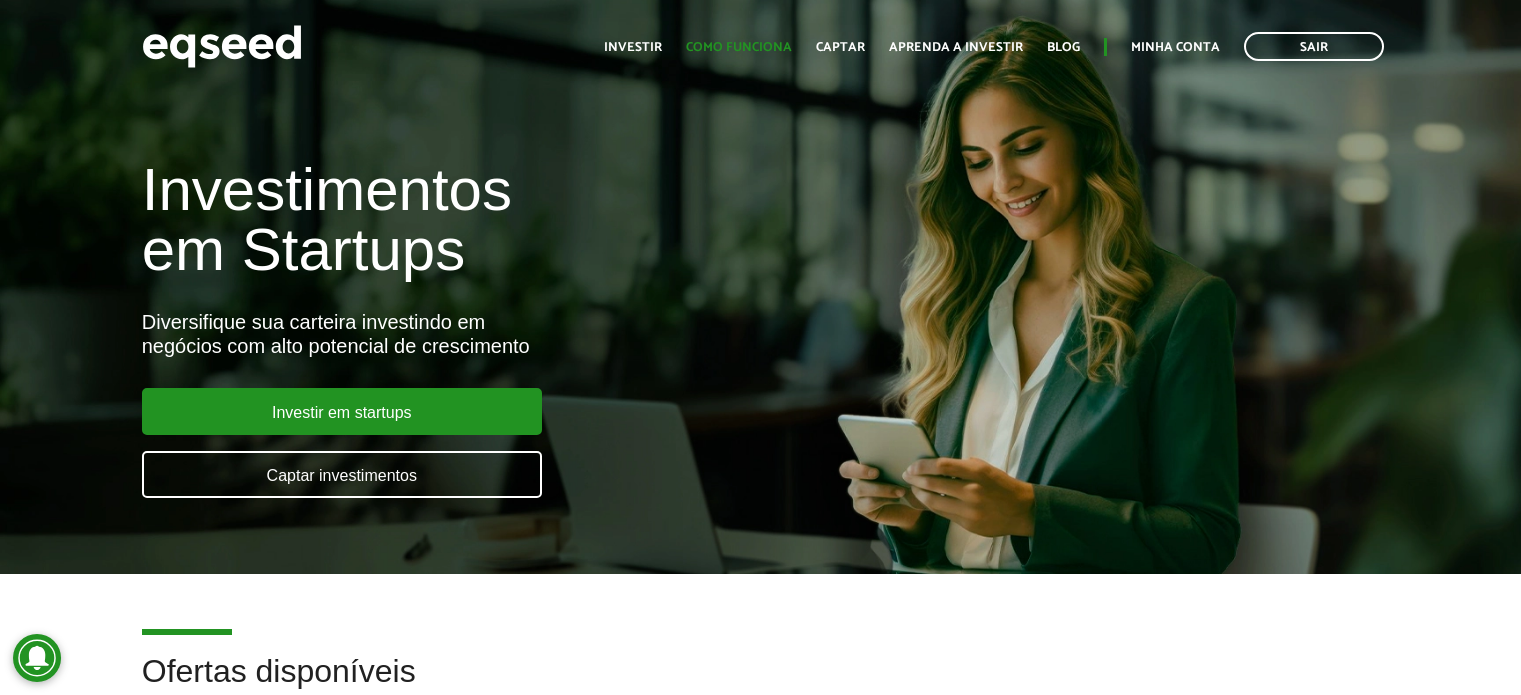 scroll, scrollTop: 0, scrollLeft: 0, axis: both 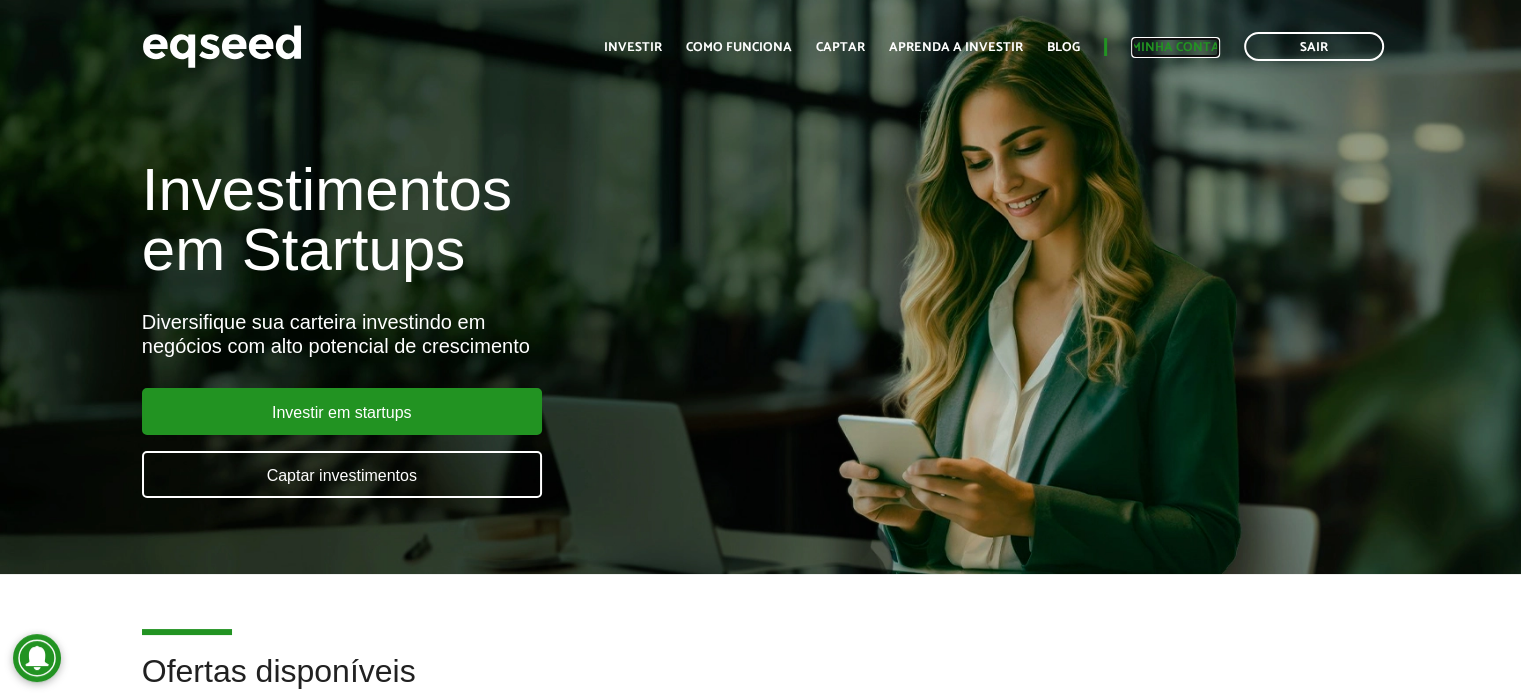 click on "Minha conta" at bounding box center [1175, 47] 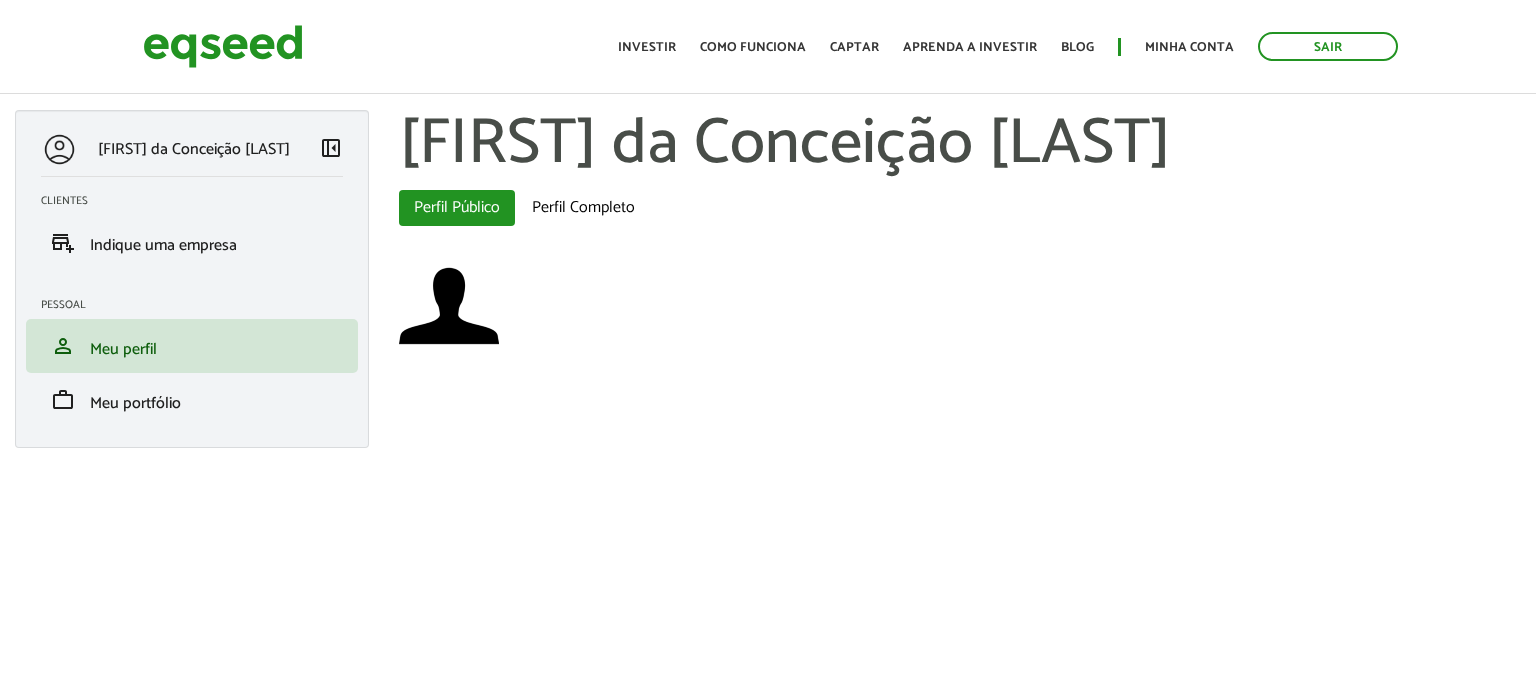 scroll, scrollTop: 0, scrollLeft: 0, axis: both 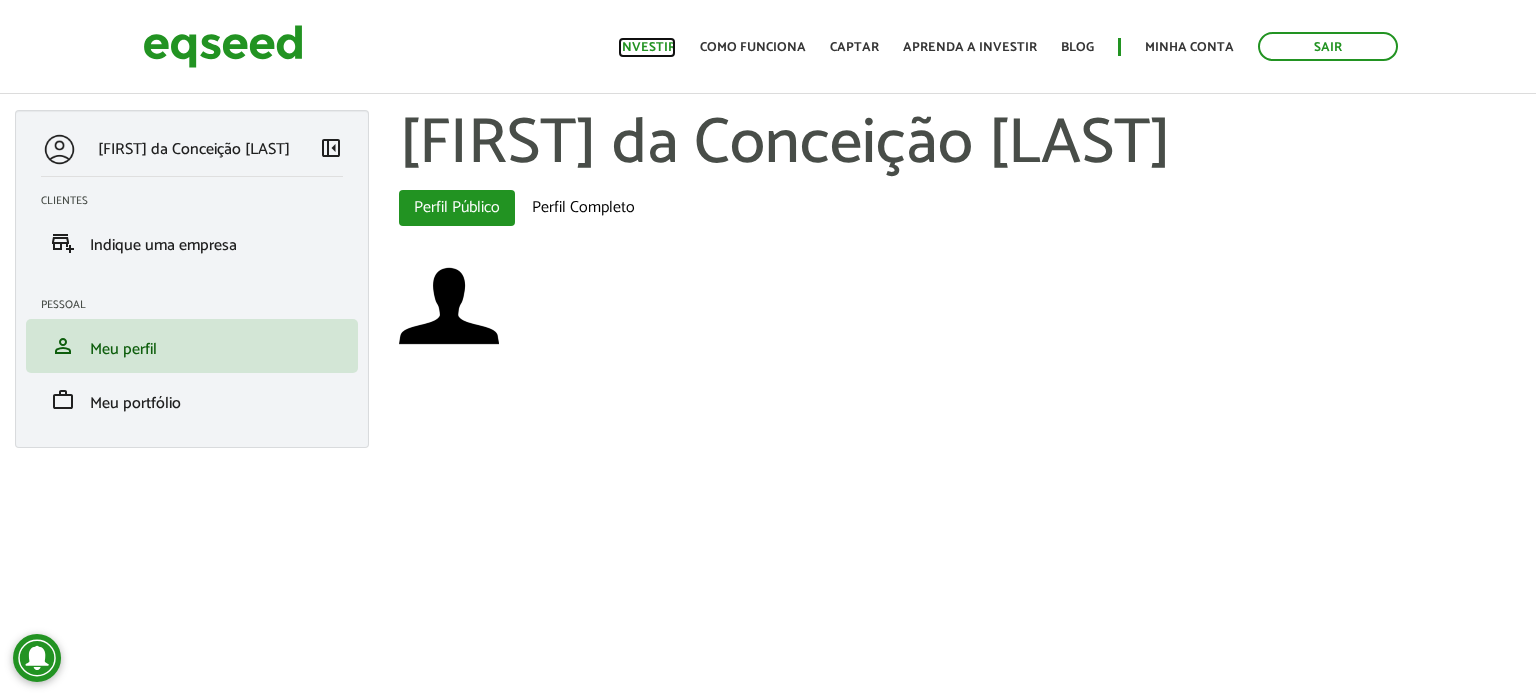 click on "Investir" at bounding box center (647, 47) 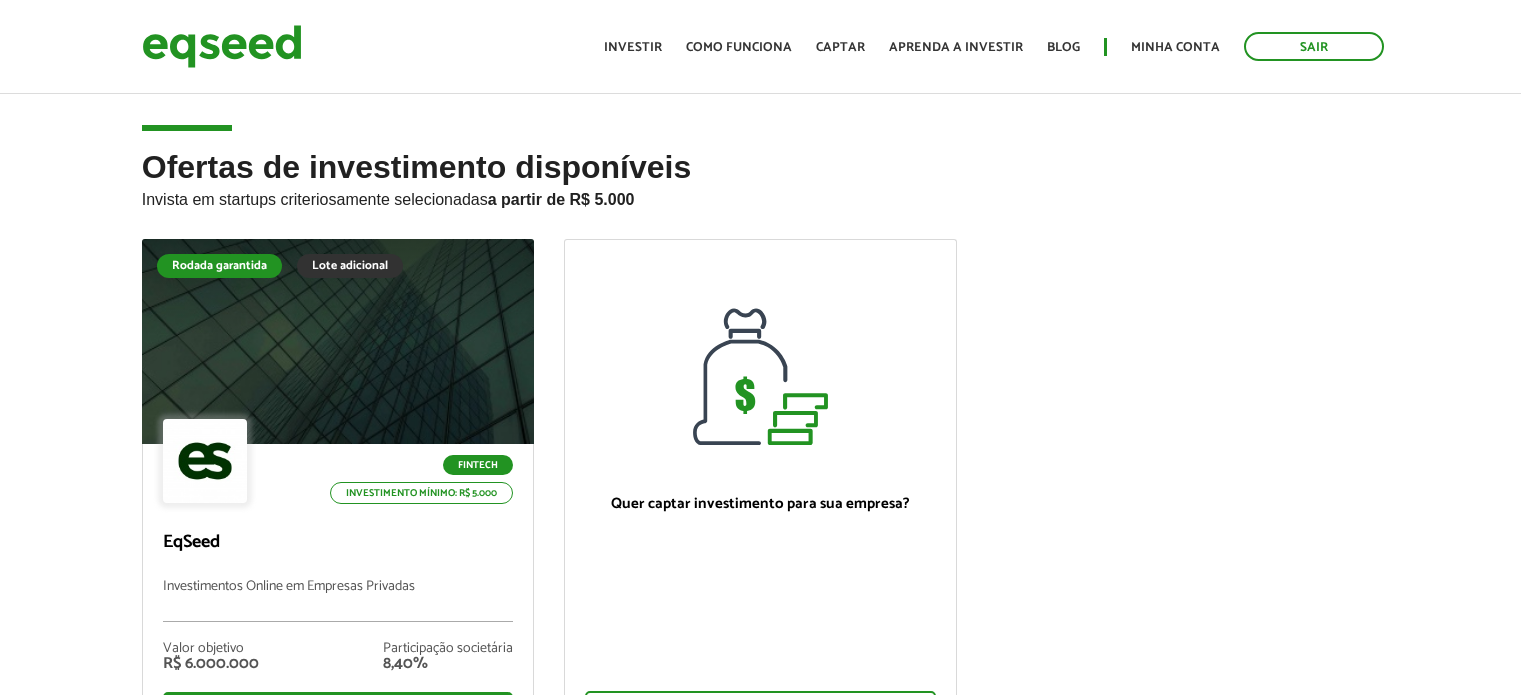 scroll, scrollTop: 0, scrollLeft: 0, axis: both 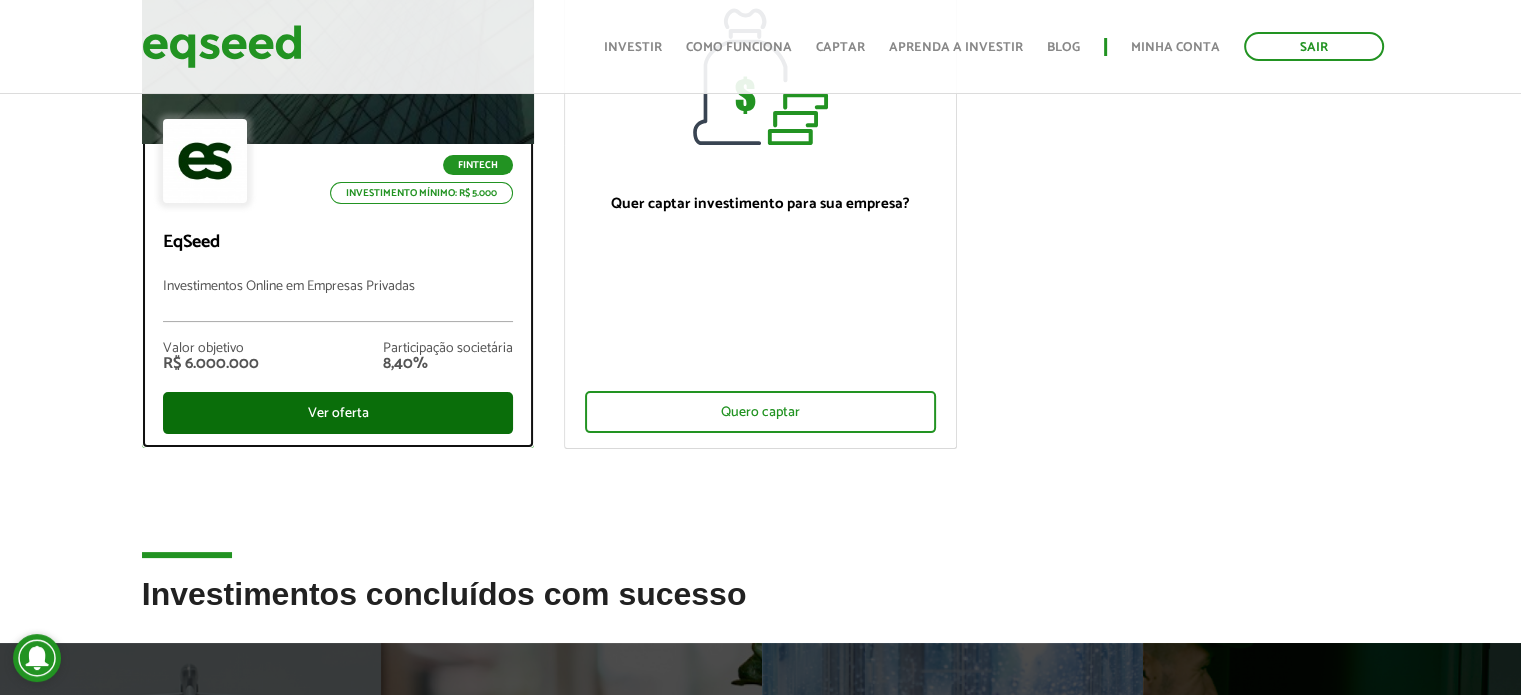 click on "Ver oferta" at bounding box center [338, 413] 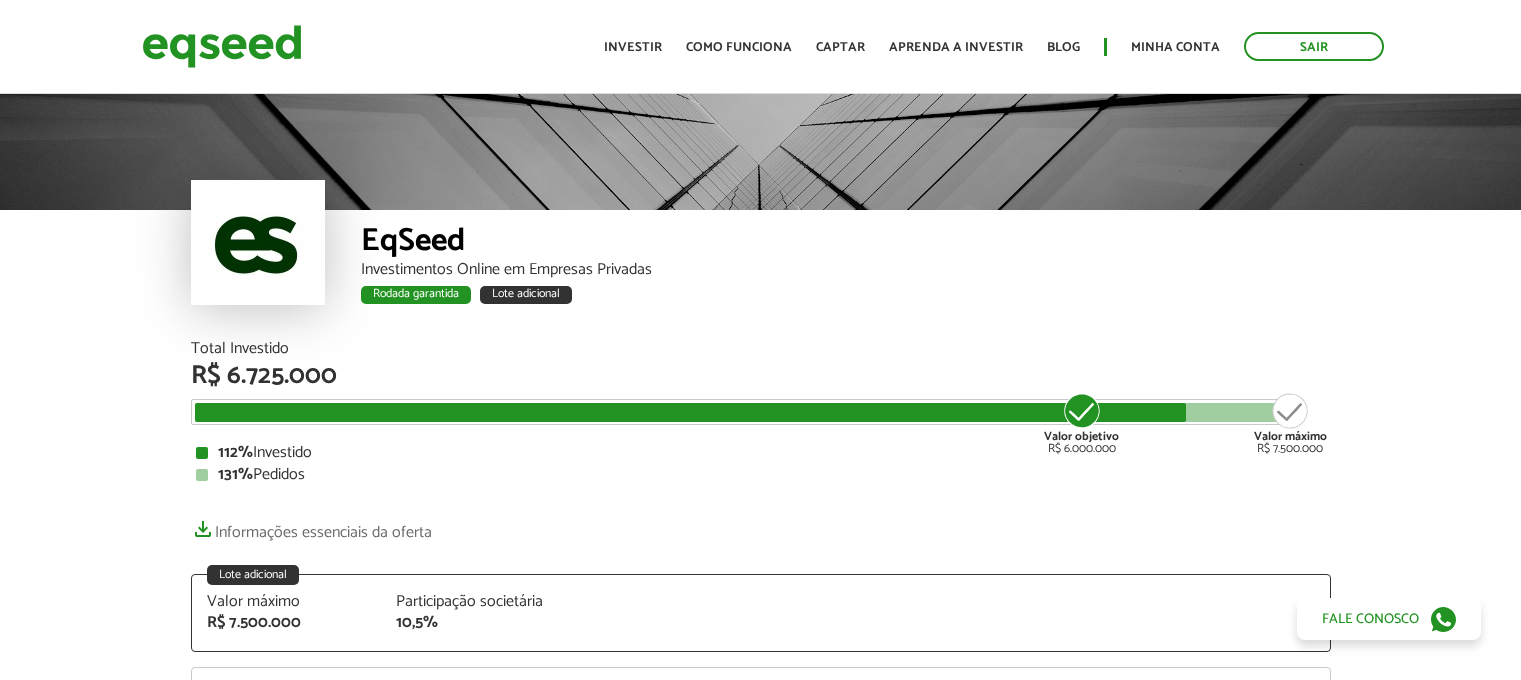 scroll, scrollTop: 0, scrollLeft: 0, axis: both 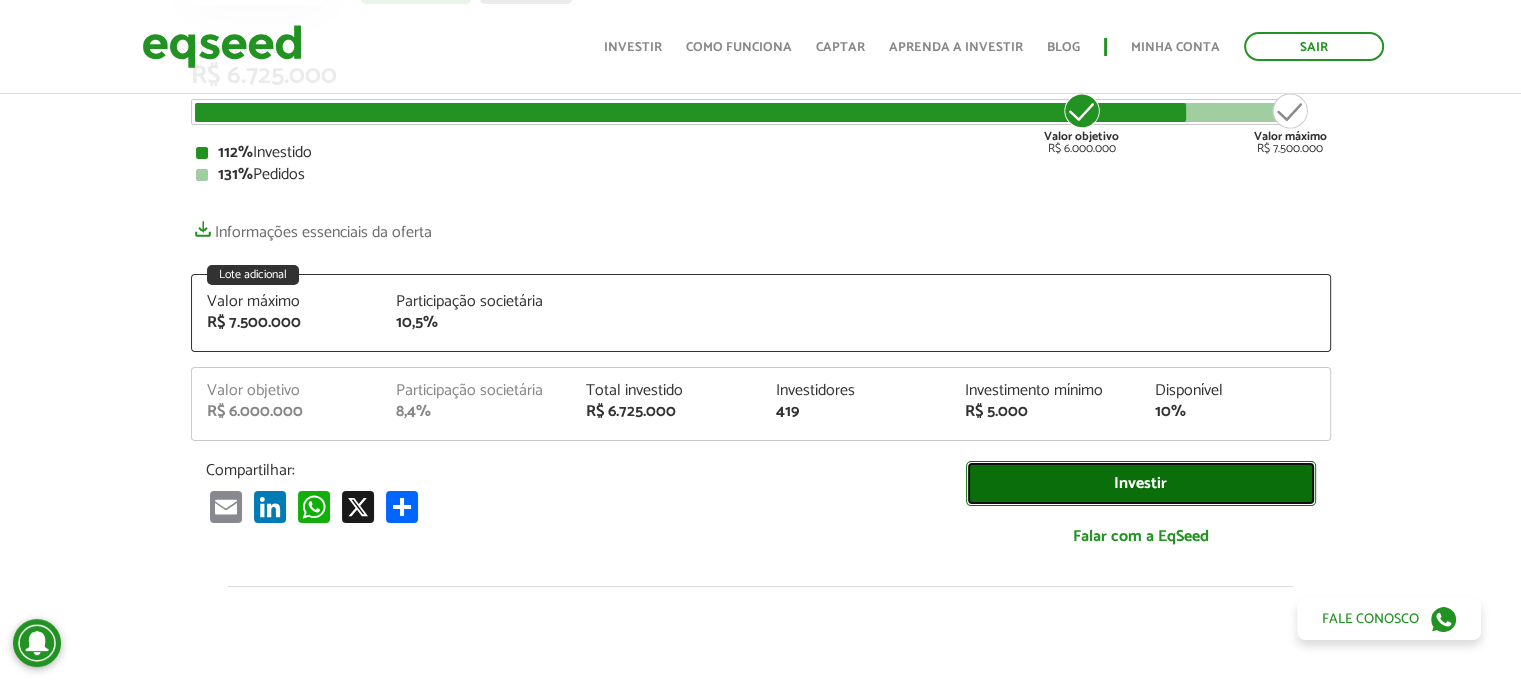 click on "Investir" at bounding box center [1141, 483] 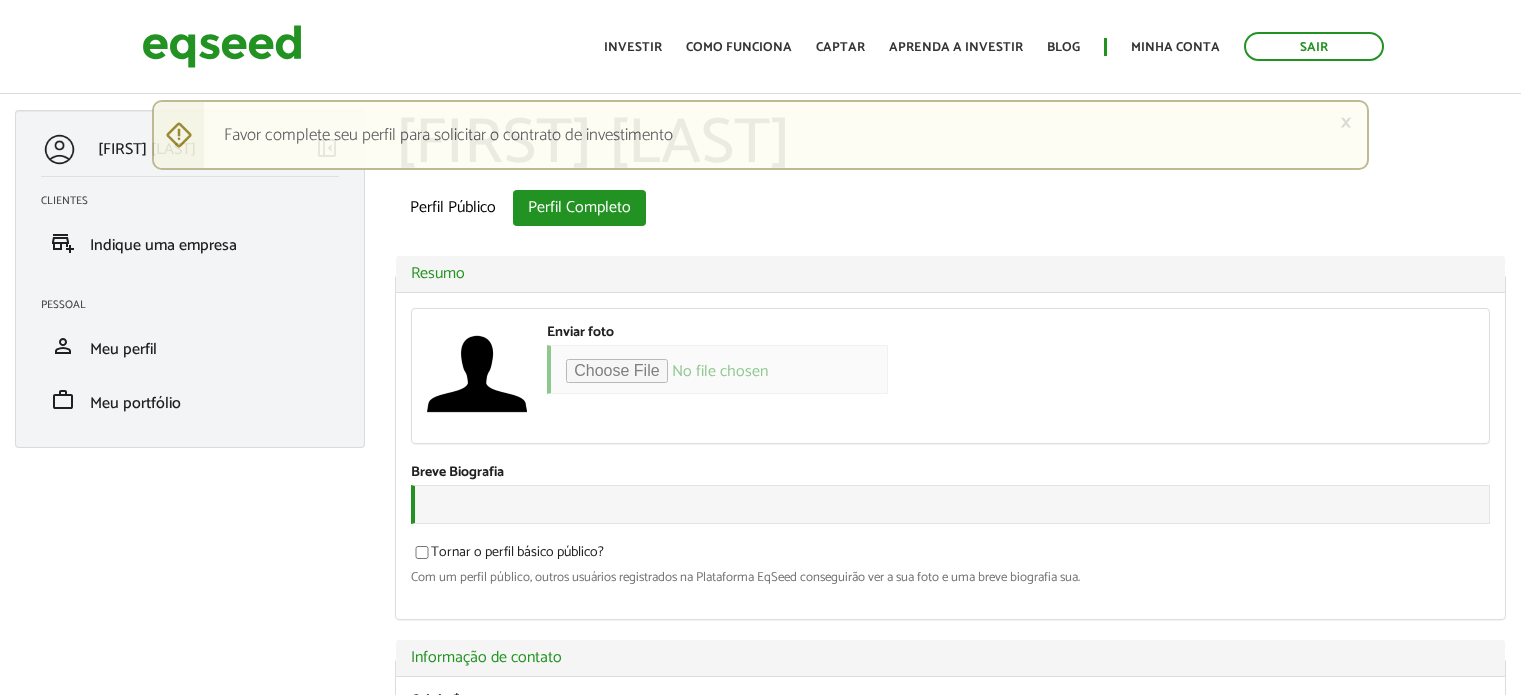 scroll, scrollTop: 0, scrollLeft: 0, axis: both 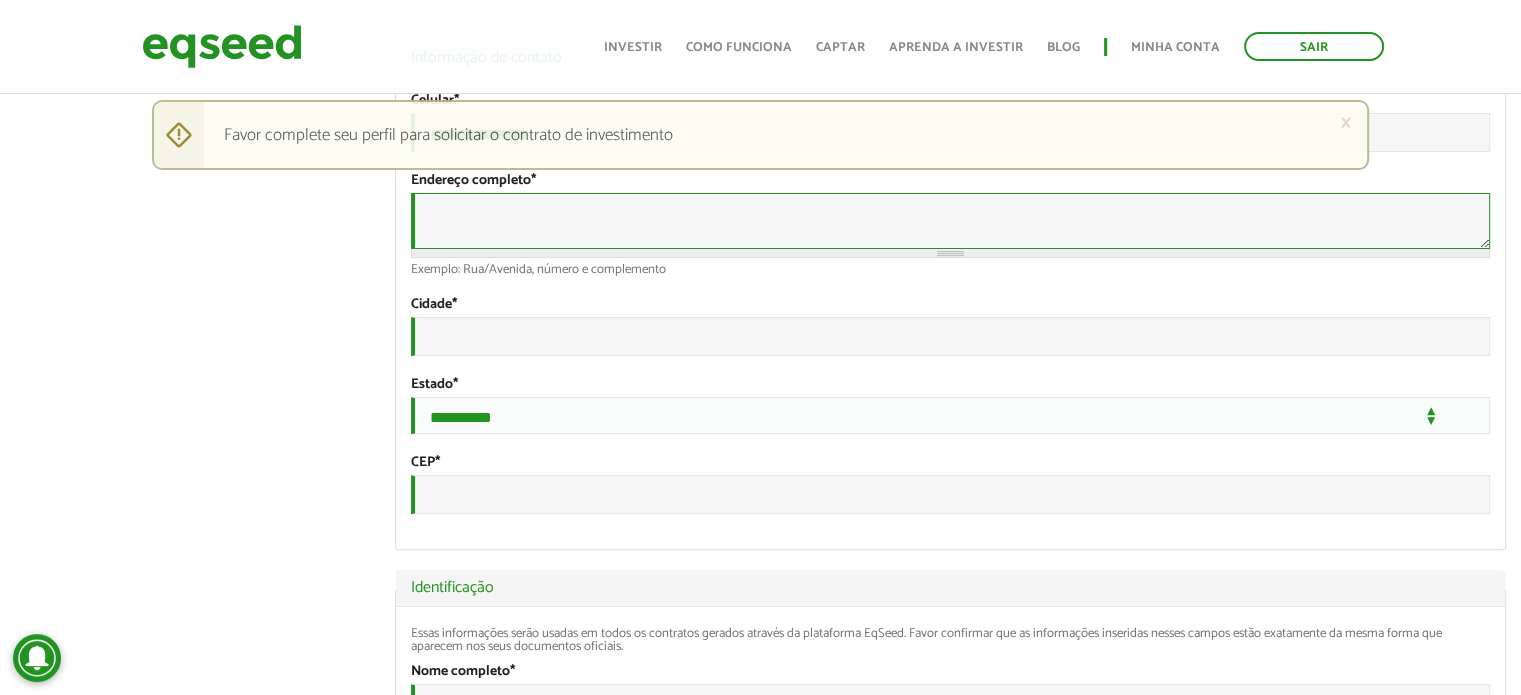 click on "Endereço completo  *" at bounding box center [950, 221] 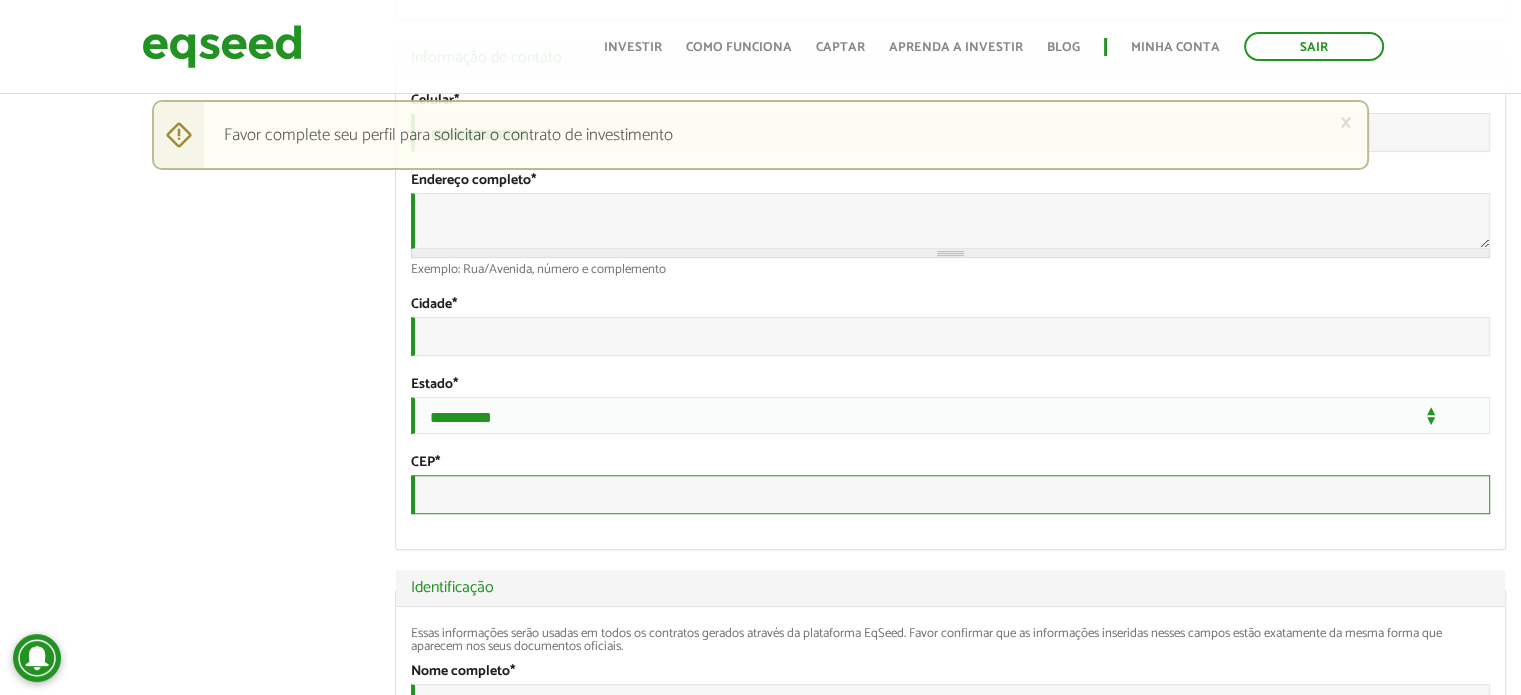 click on "CEP  *" at bounding box center [950, 494] 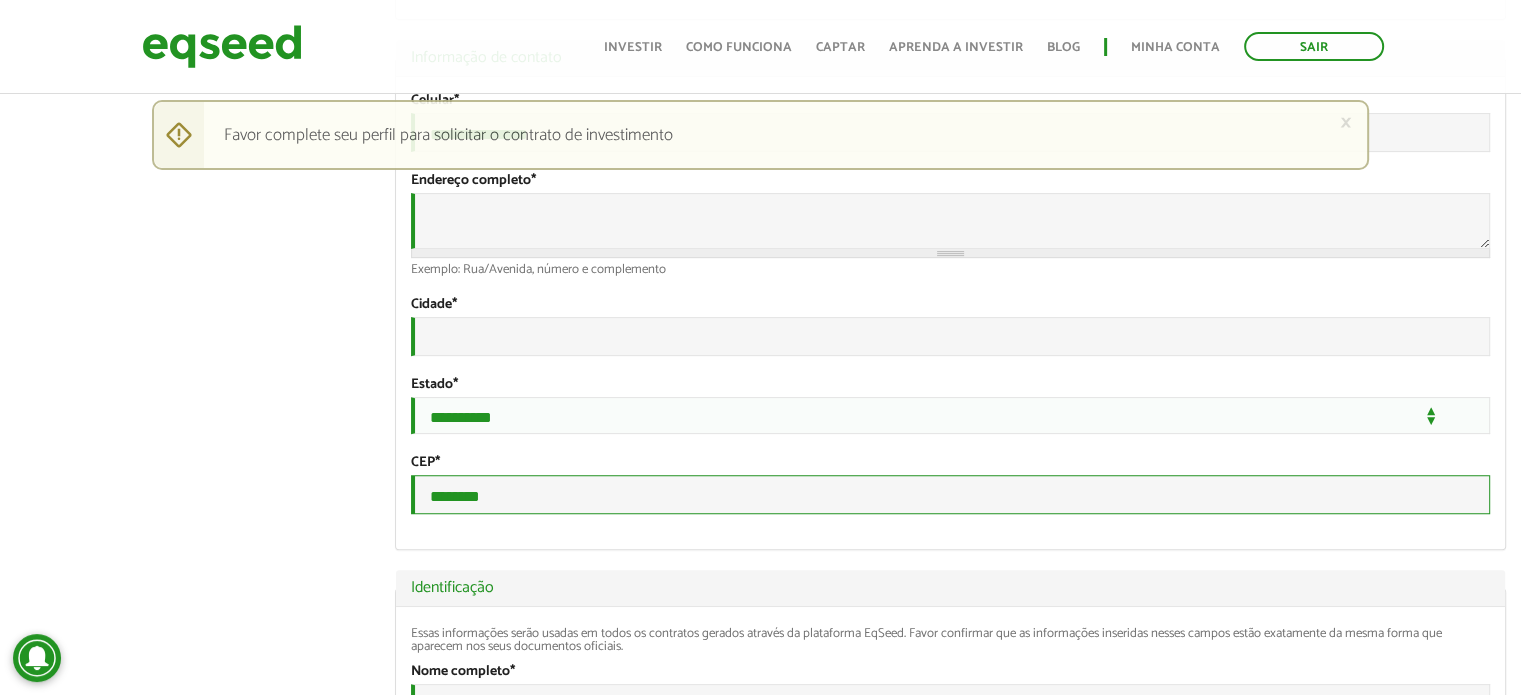type on "********" 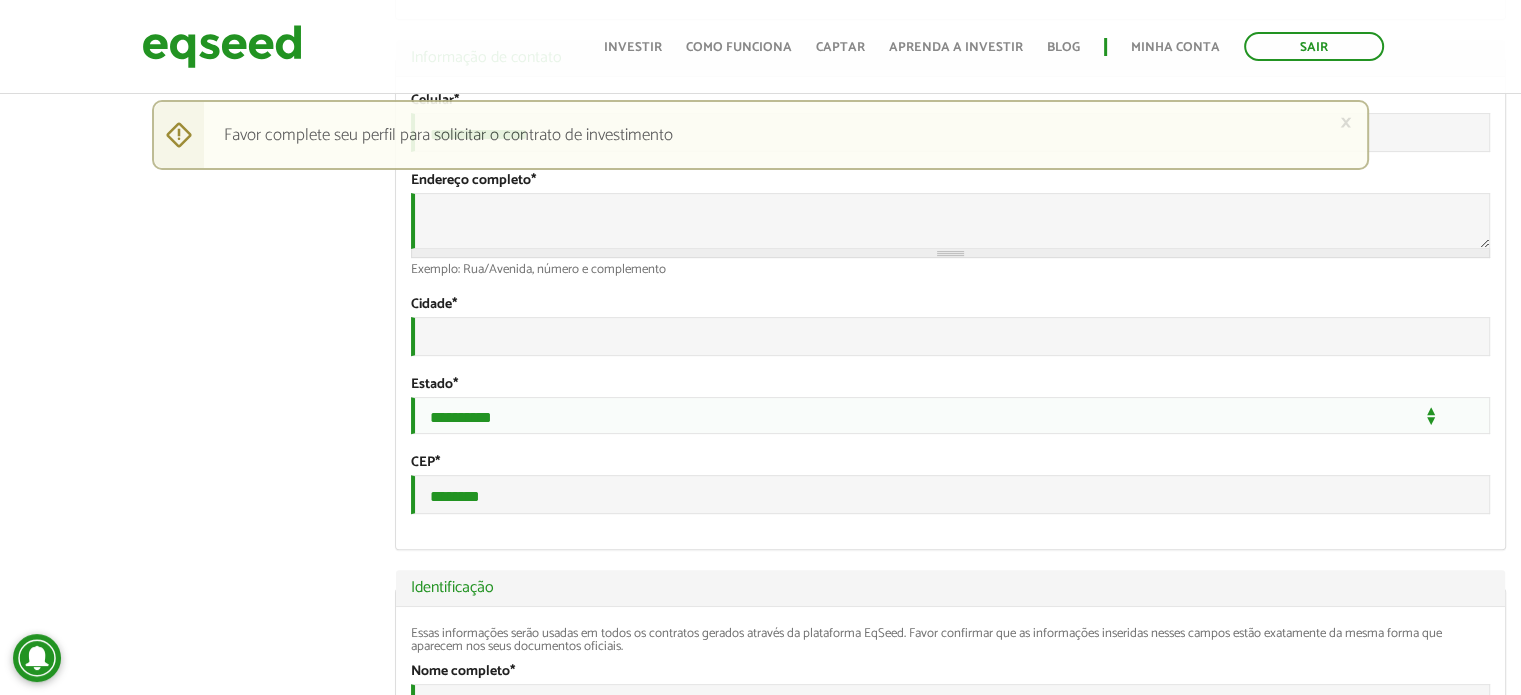 click on "Kethleen da Conceição Vieira
left_panel_close
Clientes
add_business Indique uma empresa
Pessoal
person Meu perfil
finance_mode Minha simulação
work Meu portfólio
Kethleen da Conceição Vieira
Abas primárias Perfil Público
Perfil Completo (aba ativa)
Ocultar Resumo
Foto
Enviar foto
Seu rosto virtual ou imagem. Imagens maiores que 1024x1024 pixels serão reduzidas.
Breve Biografia
Tornar o perfil básico público?
*" at bounding box center (760, 1414) 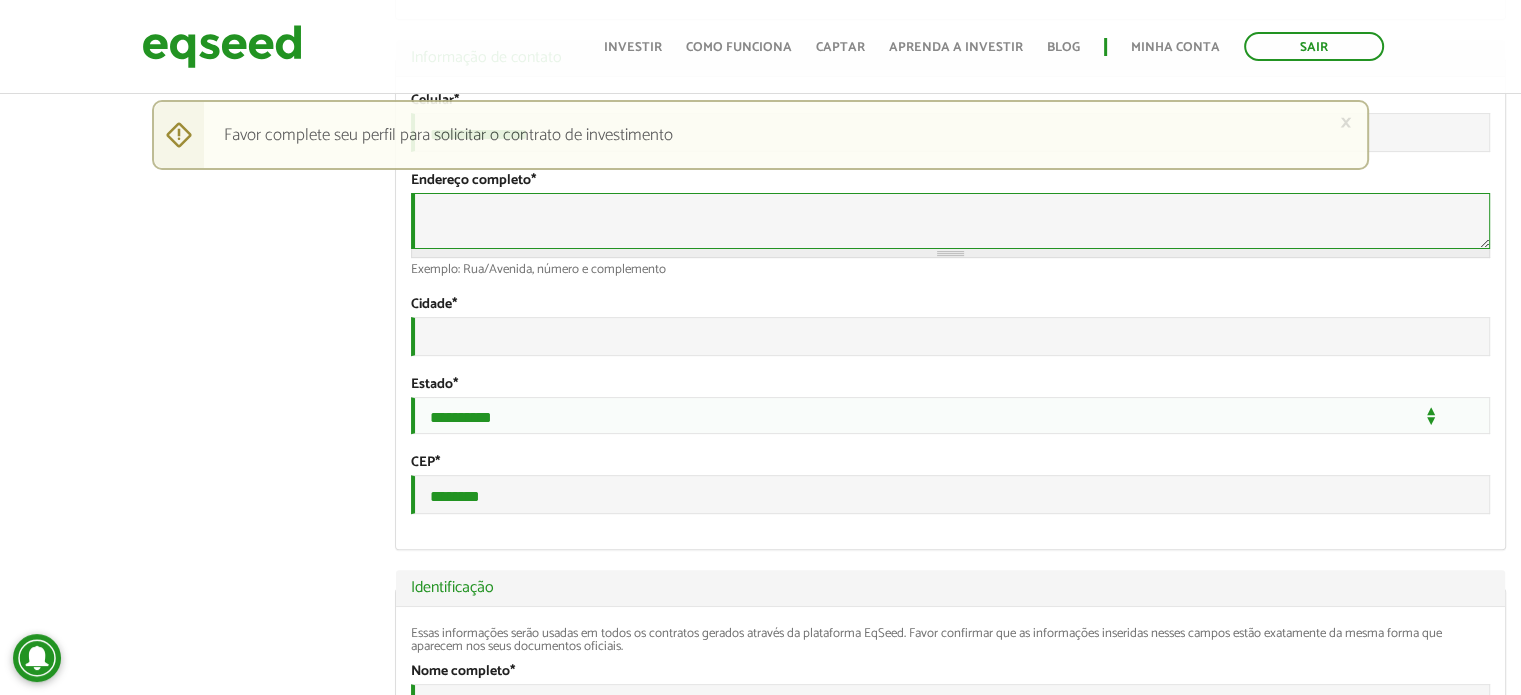 click on "Endereço completo  *" at bounding box center (950, 221) 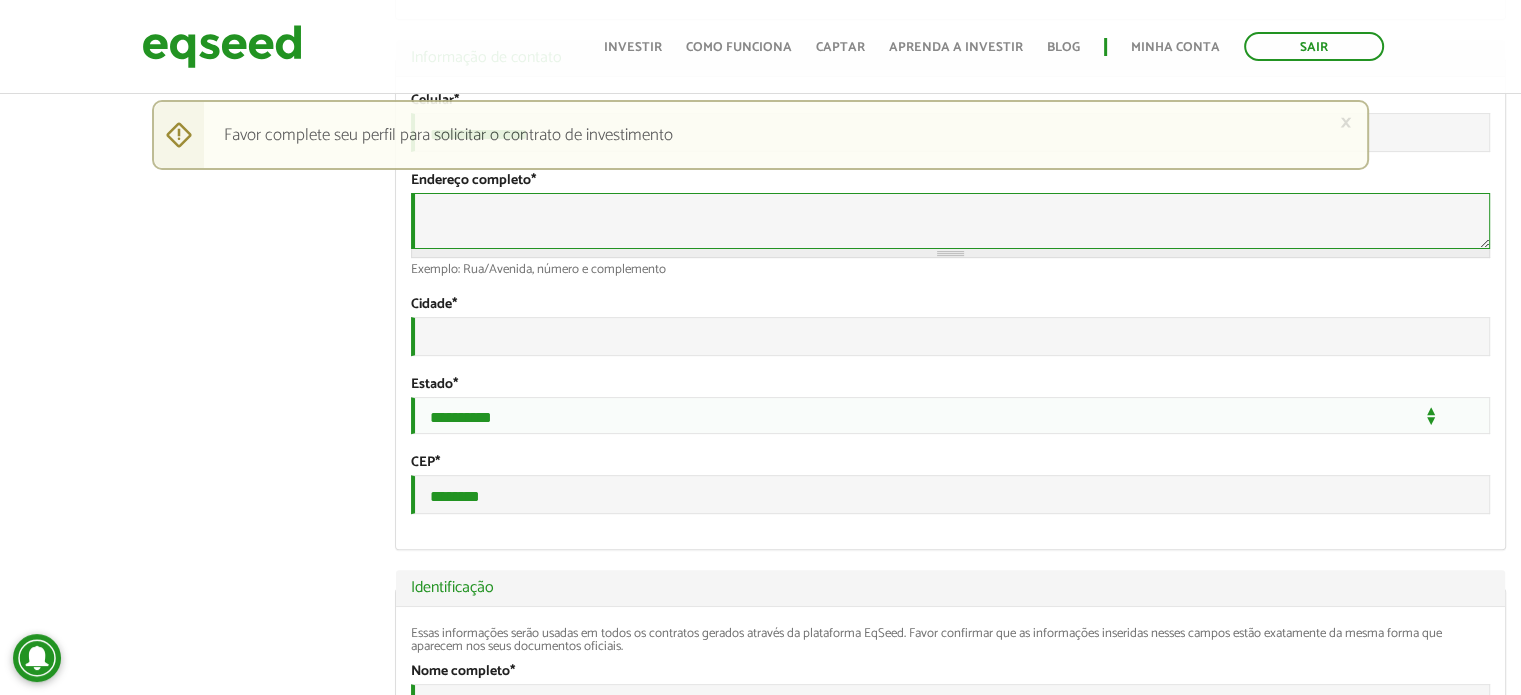click on "Endereço completo  *" at bounding box center [950, 221] 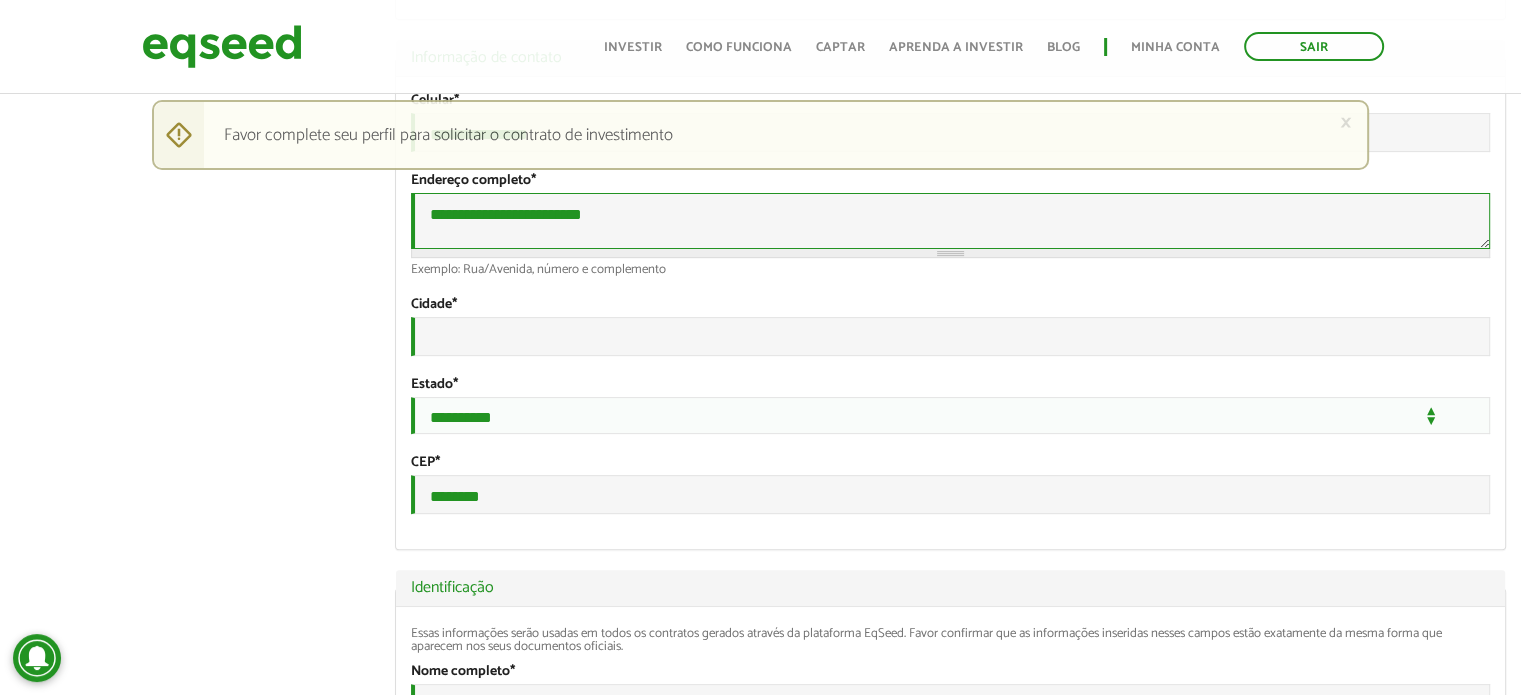 type on "**********" 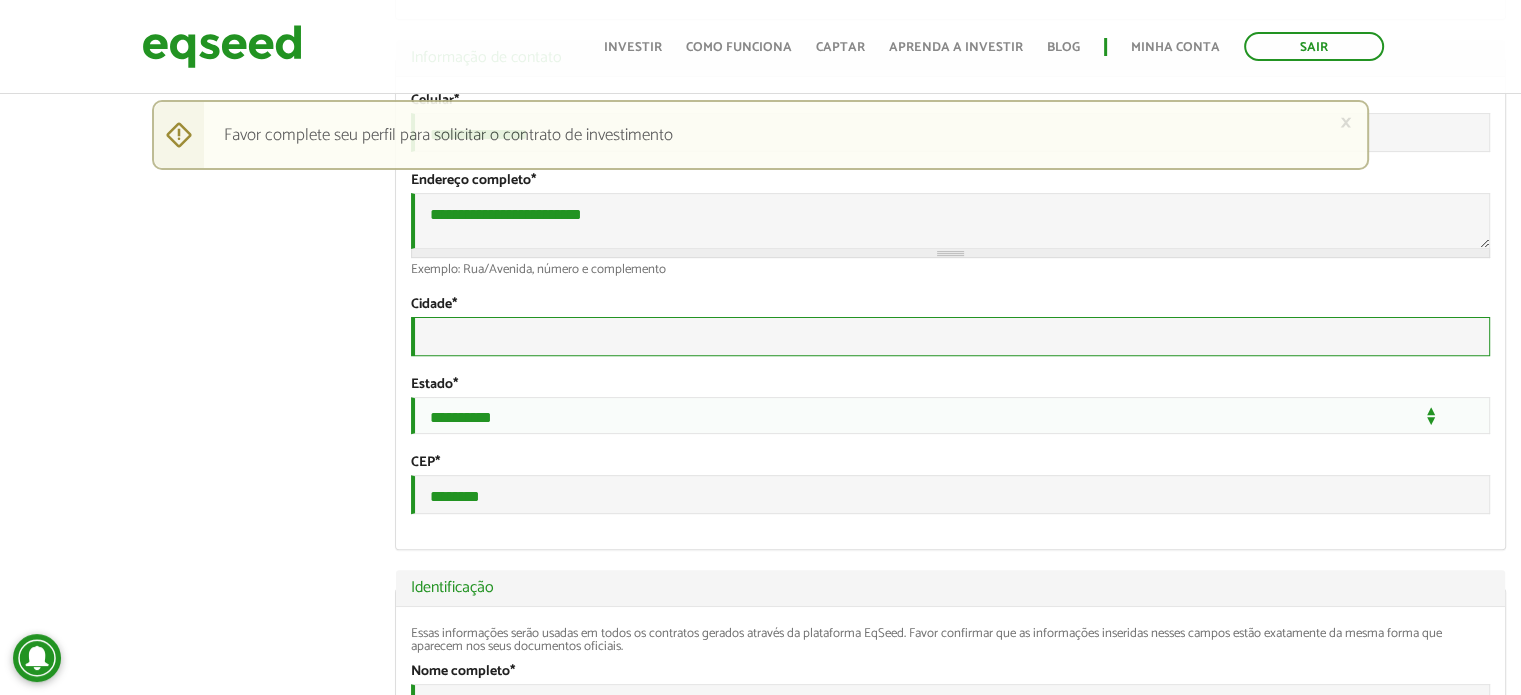 click on "Cidade  *" at bounding box center (950, 336) 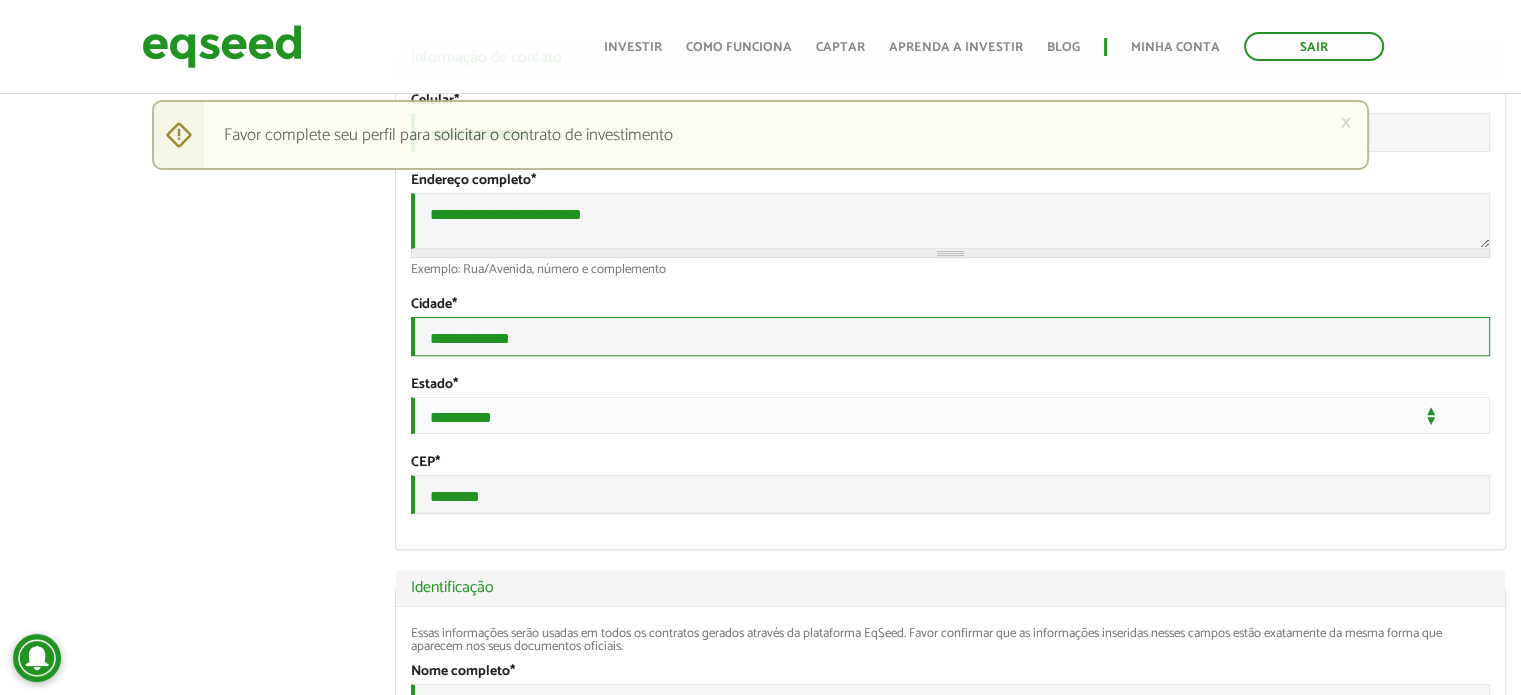 type on "**********" 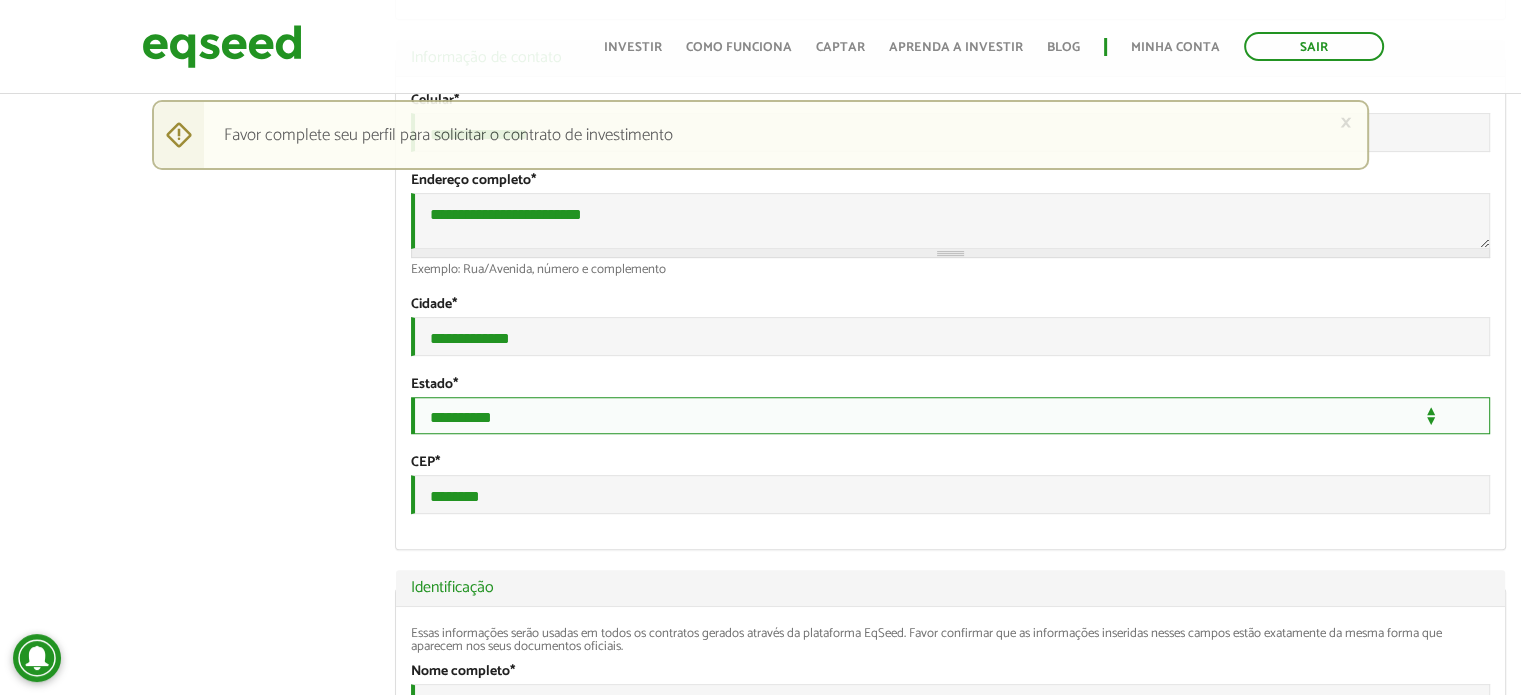 click on "**********" at bounding box center (950, 415) 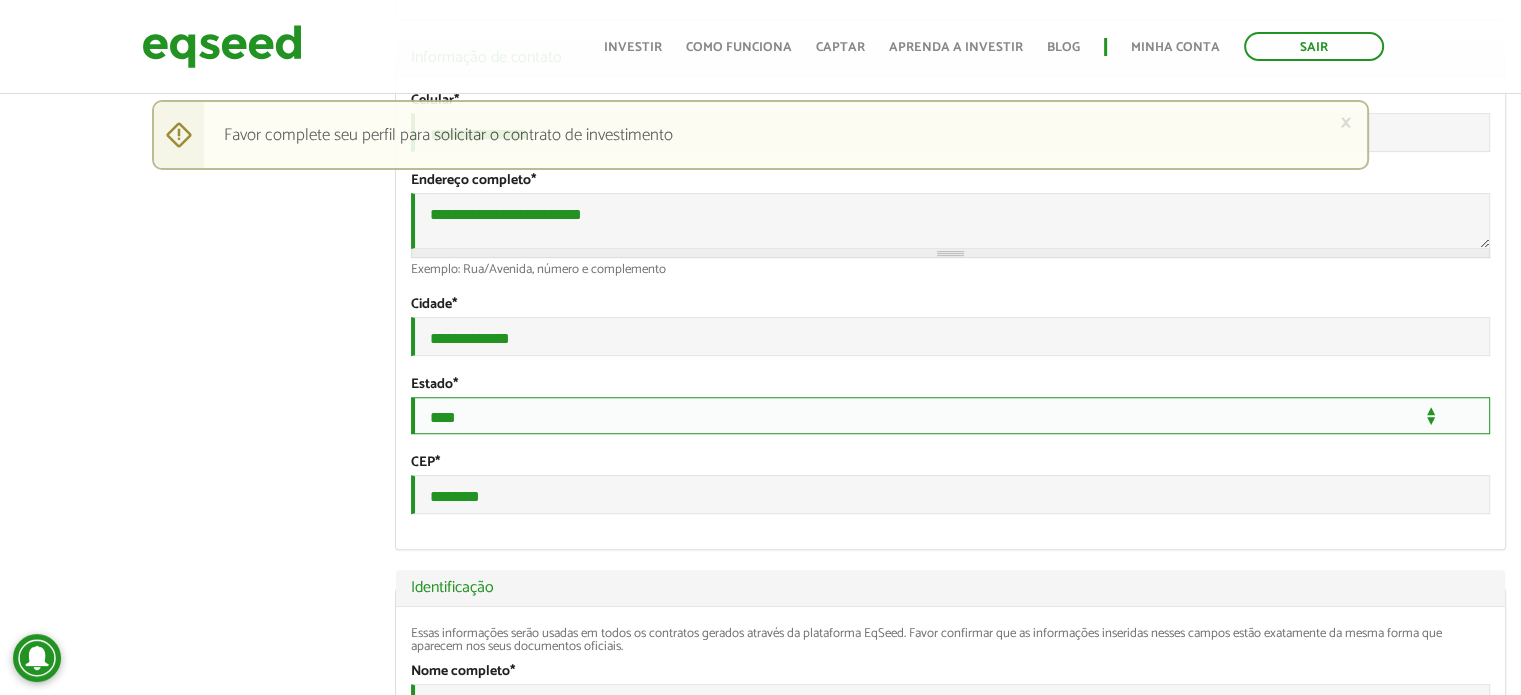 click on "**********" at bounding box center [950, 415] 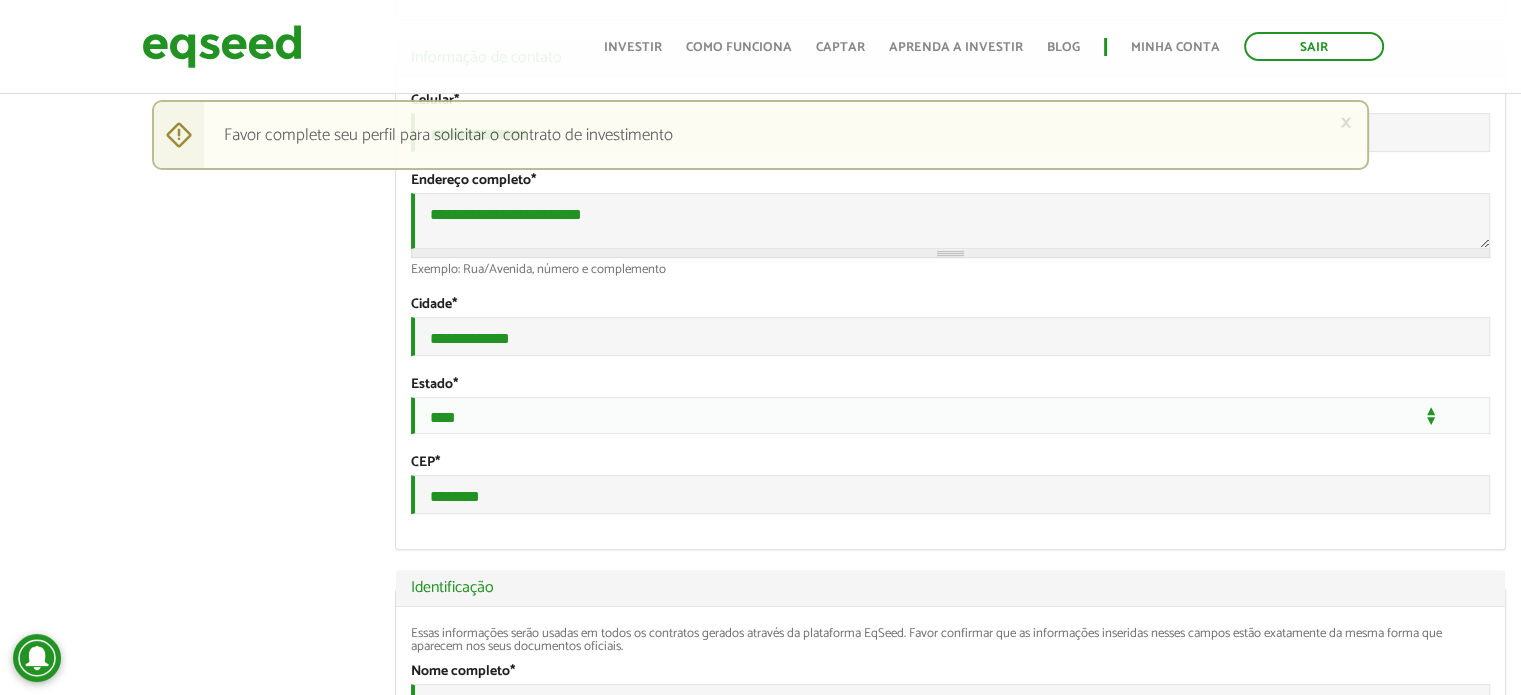 click on "Kethleen da Conceição Vieira
left_panel_close
Clientes
add_business Indique uma empresa
Pessoal
person Meu perfil
finance_mode Minha simulação
work Meu portfólio
Kethleen da Conceição Vieira
Abas primárias Perfil Público
Perfil Completo (aba ativa)
Ocultar Resumo
Foto
Enviar foto
Seu rosto virtual ou imagem. Imagens maiores que 1024x1024 pixels serão reduzidas.
Breve Biografia
Tornar o perfil básico público?
*" at bounding box center [760, 1414] 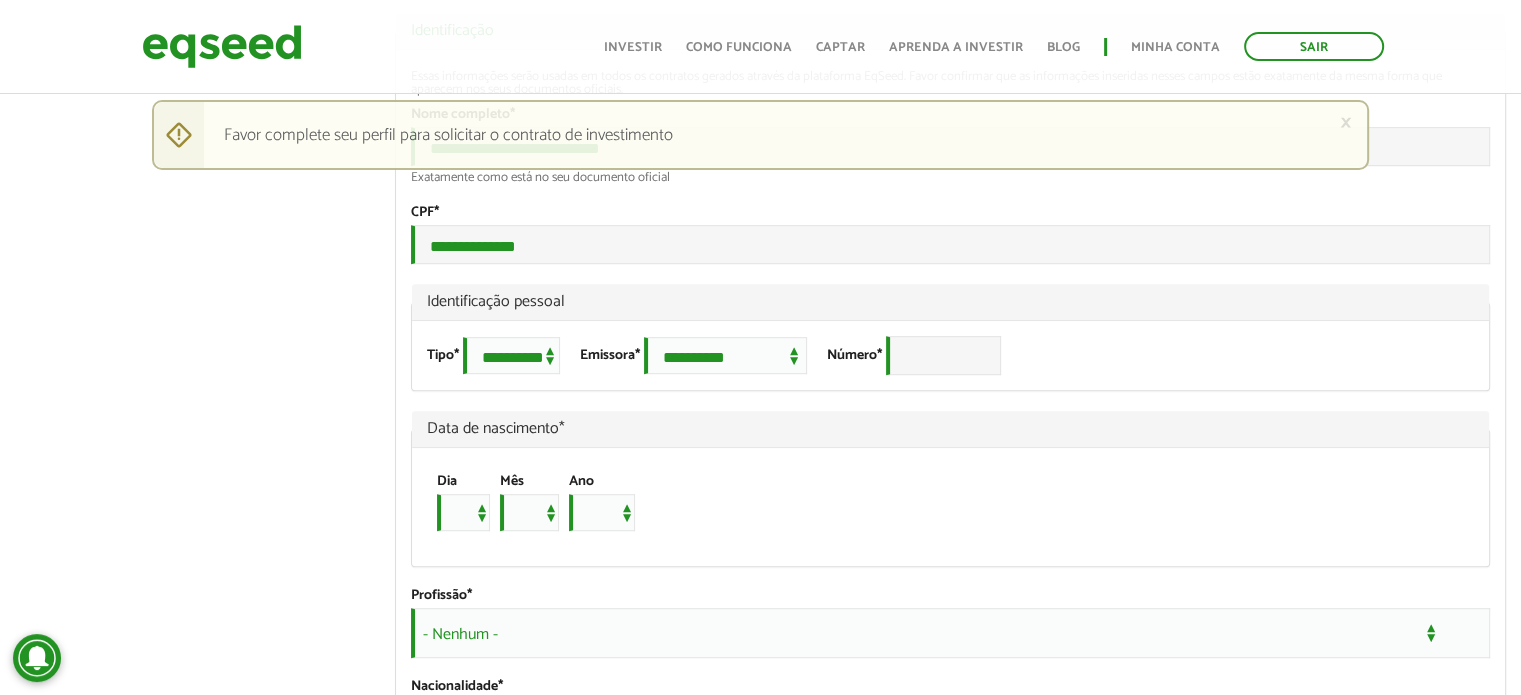 scroll, scrollTop: 1300, scrollLeft: 0, axis: vertical 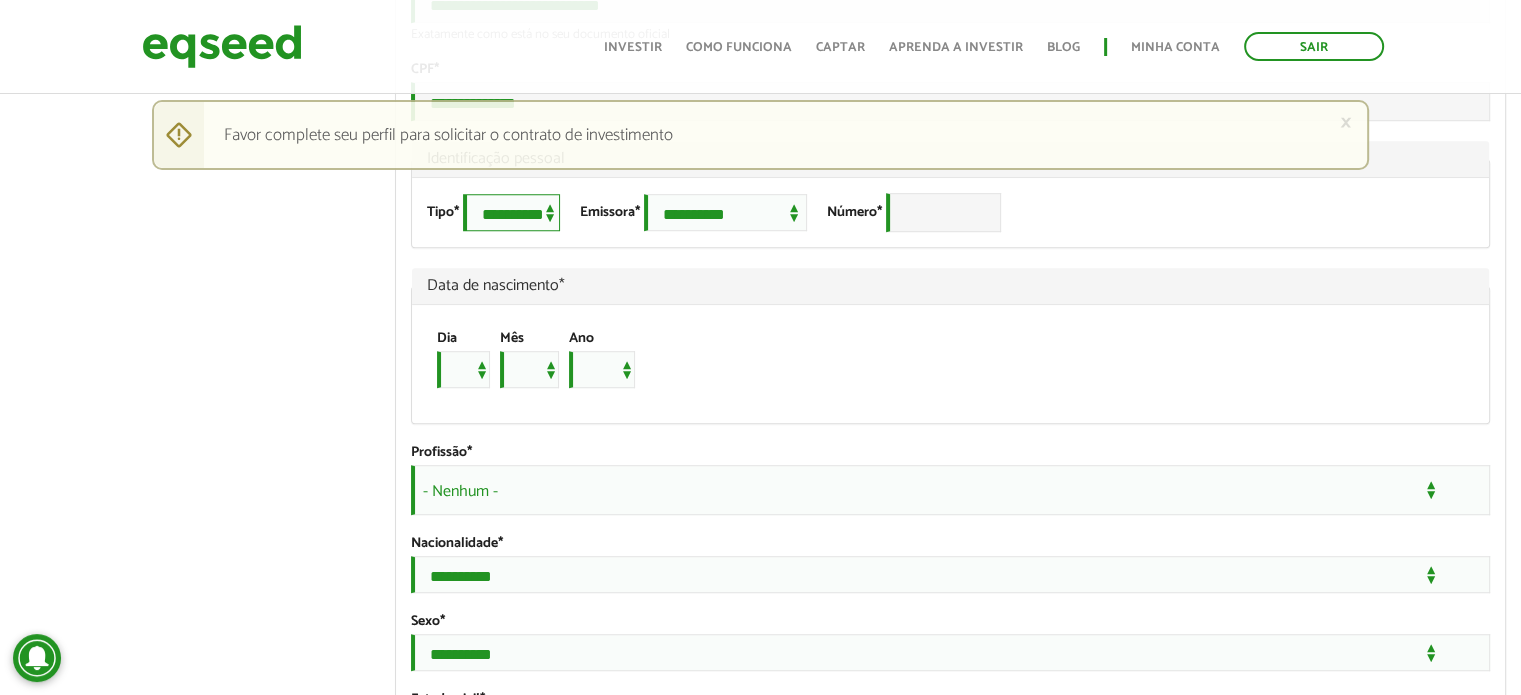 click on "**********" at bounding box center [511, 212] 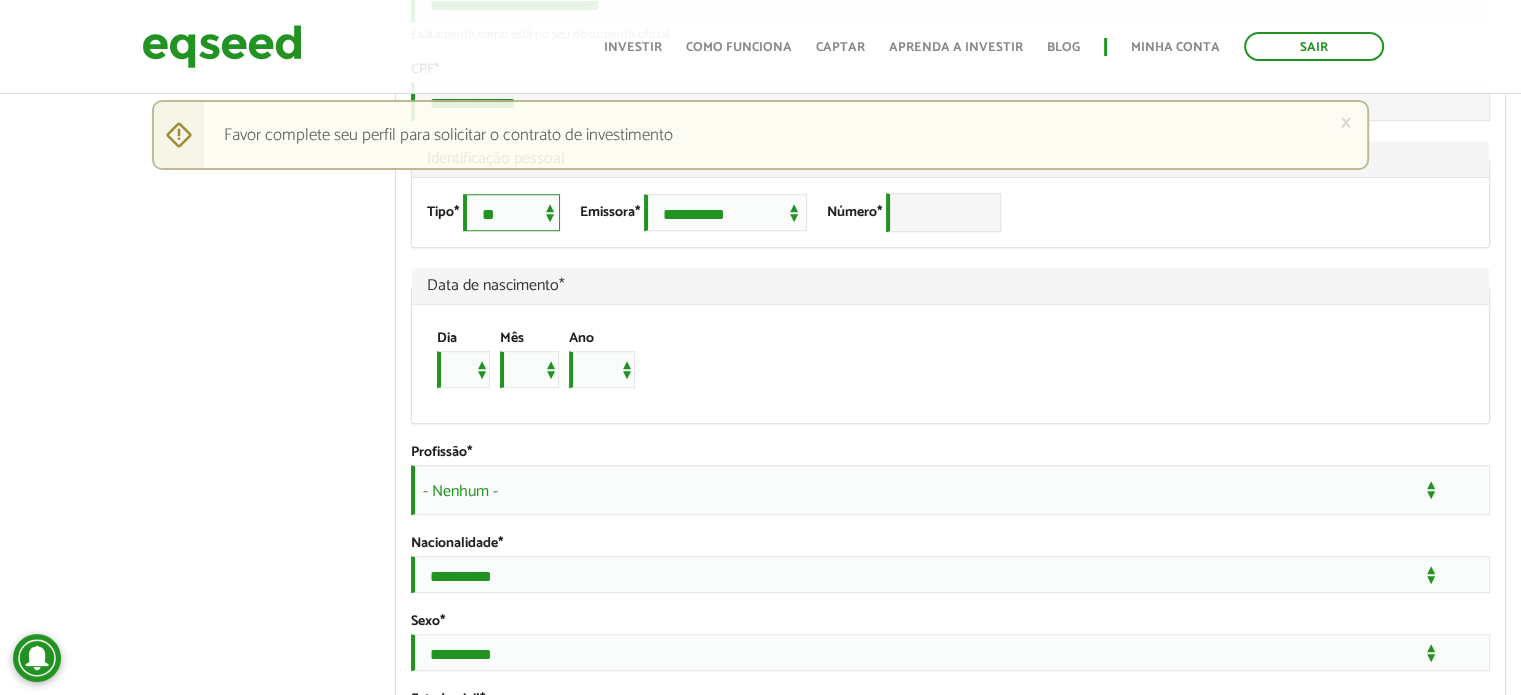 click on "**********" at bounding box center [511, 212] 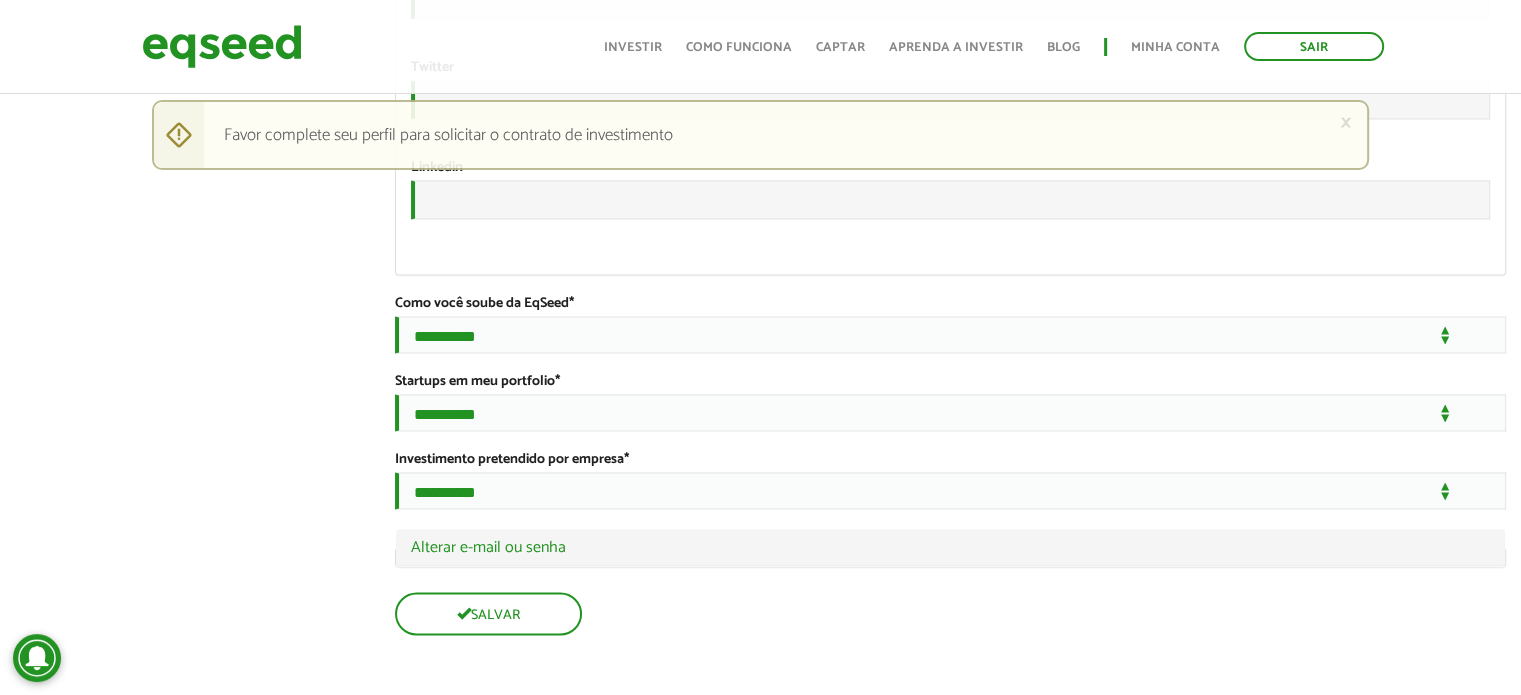 scroll, scrollTop: 3479, scrollLeft: 0, axis: vertical 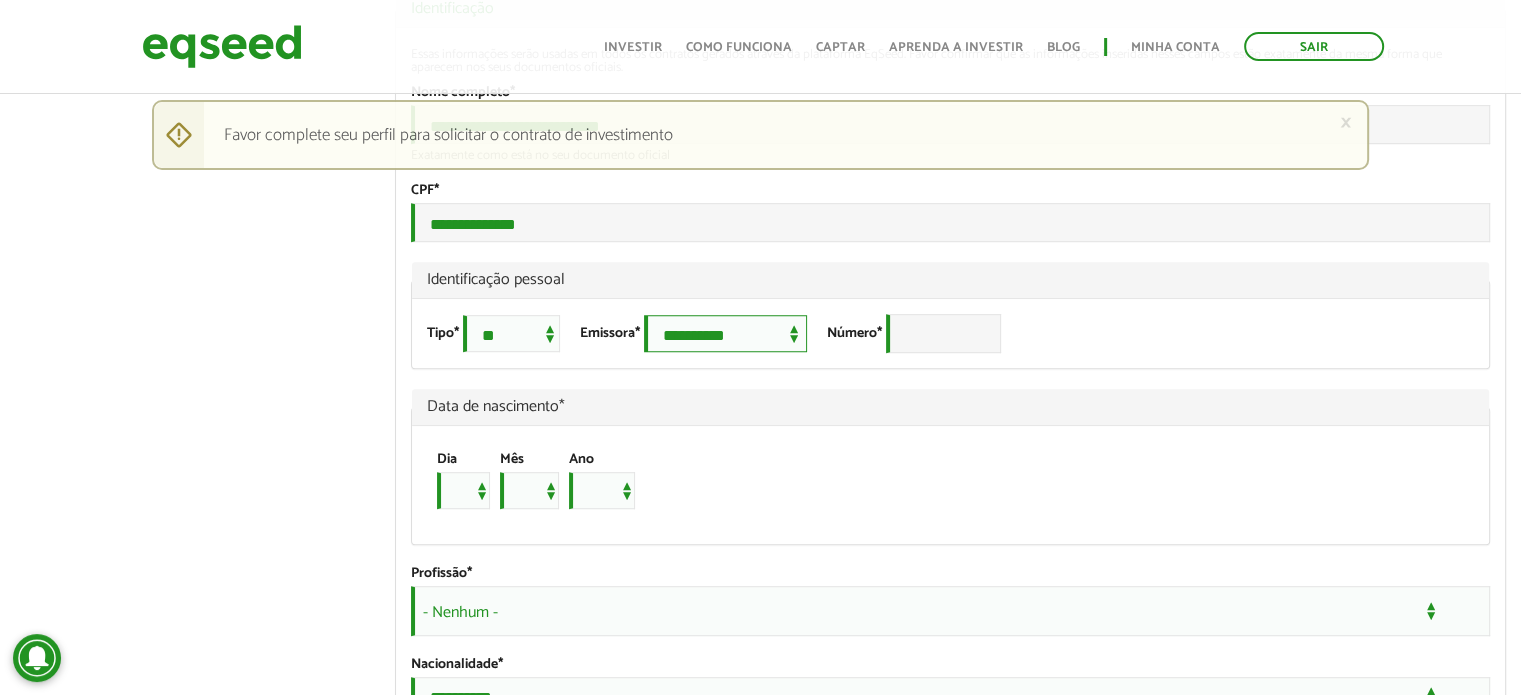 click on "**********" at bounding box center (725, 333) 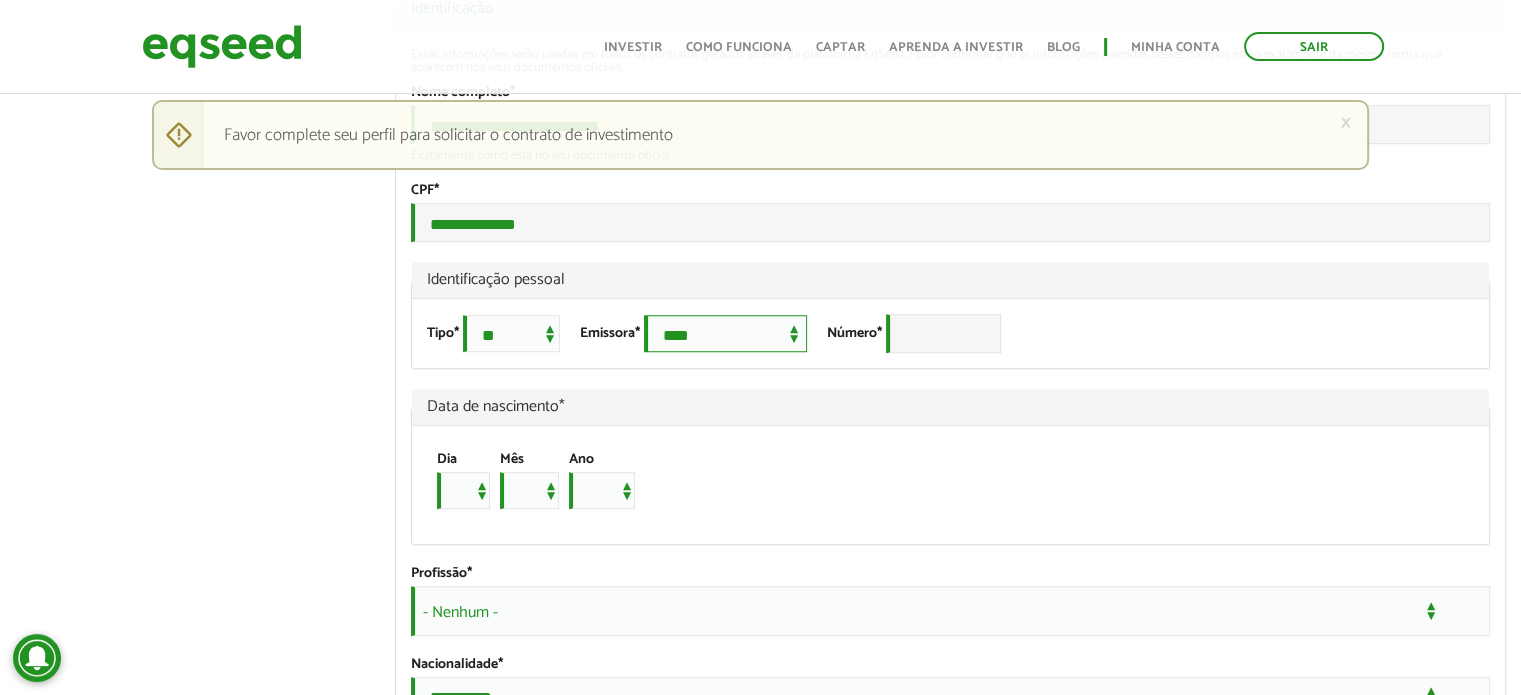 click on "**********" at bounding box center (725, 333) 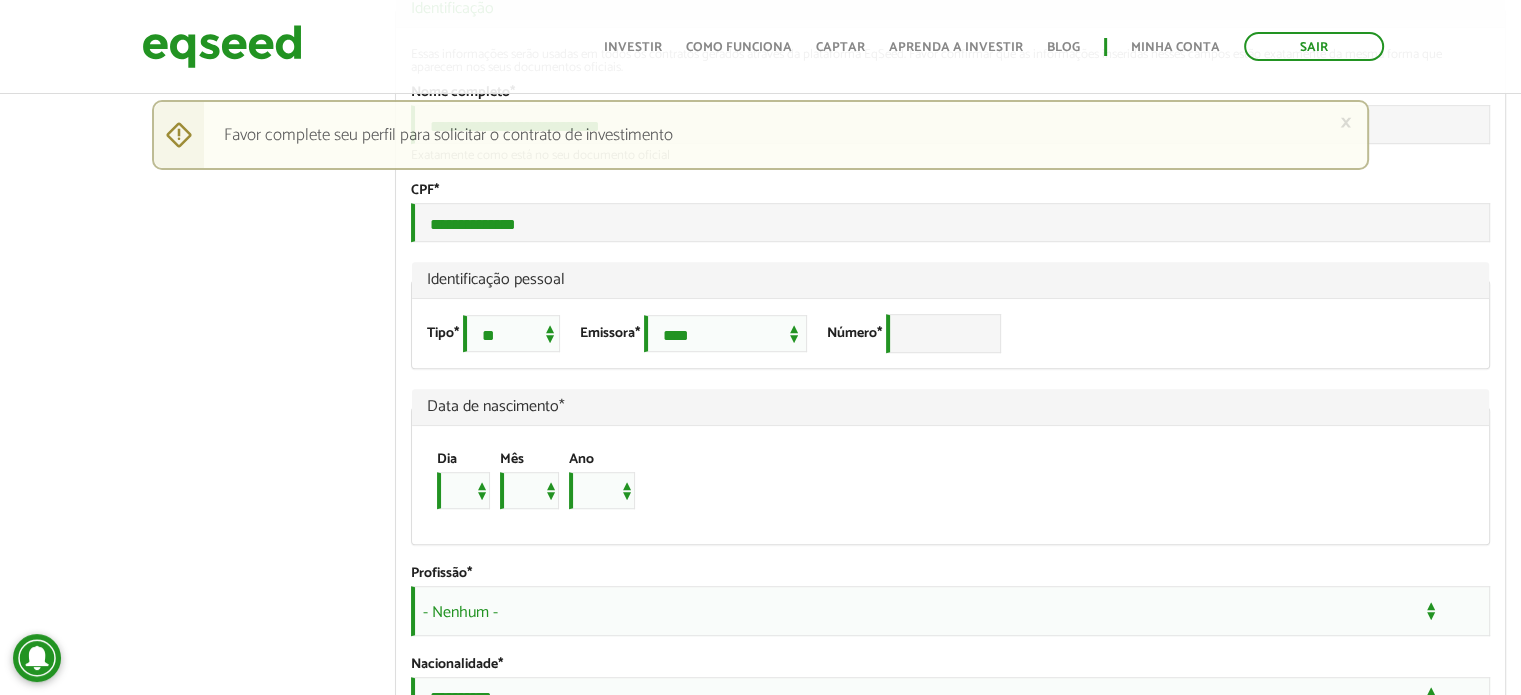 click on "Número  *" at bounding box center [854, 334] 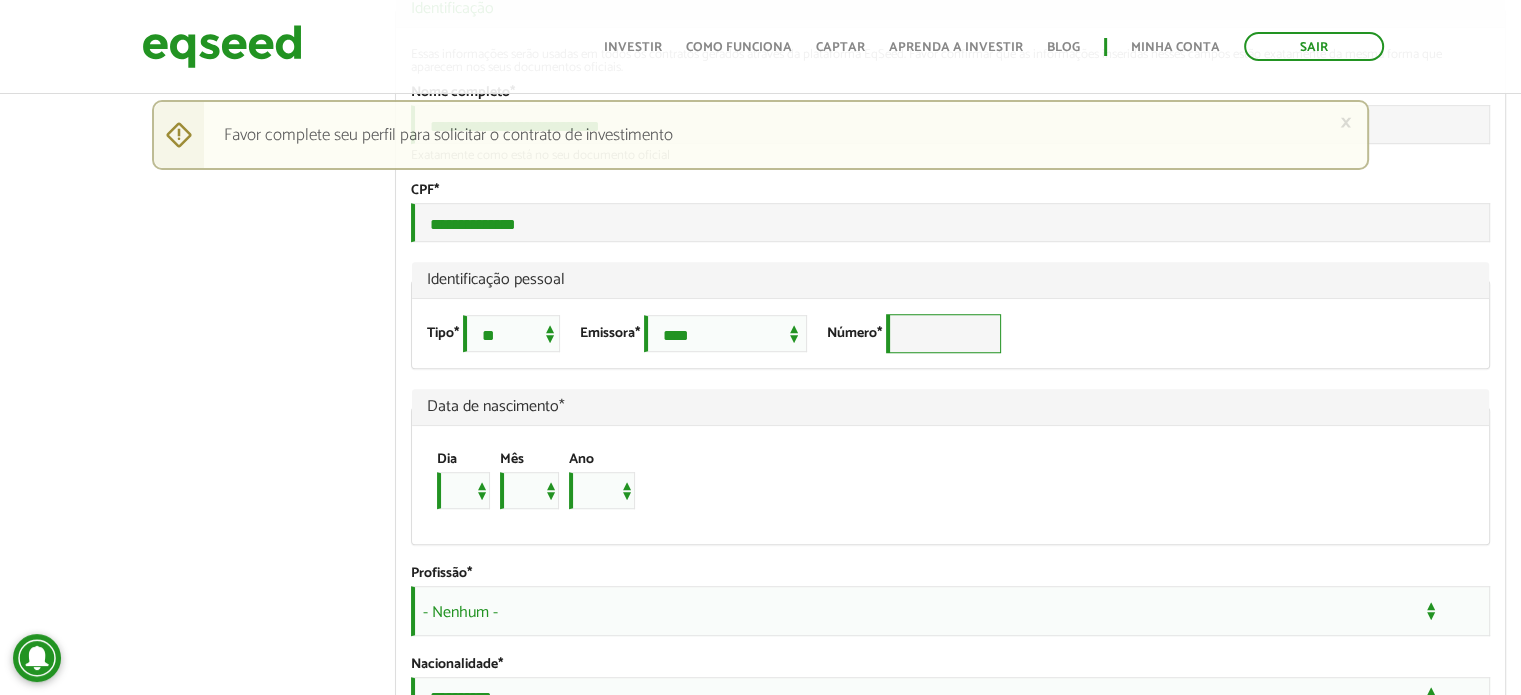 click on "Número  *" at bounding box center [943, 333] 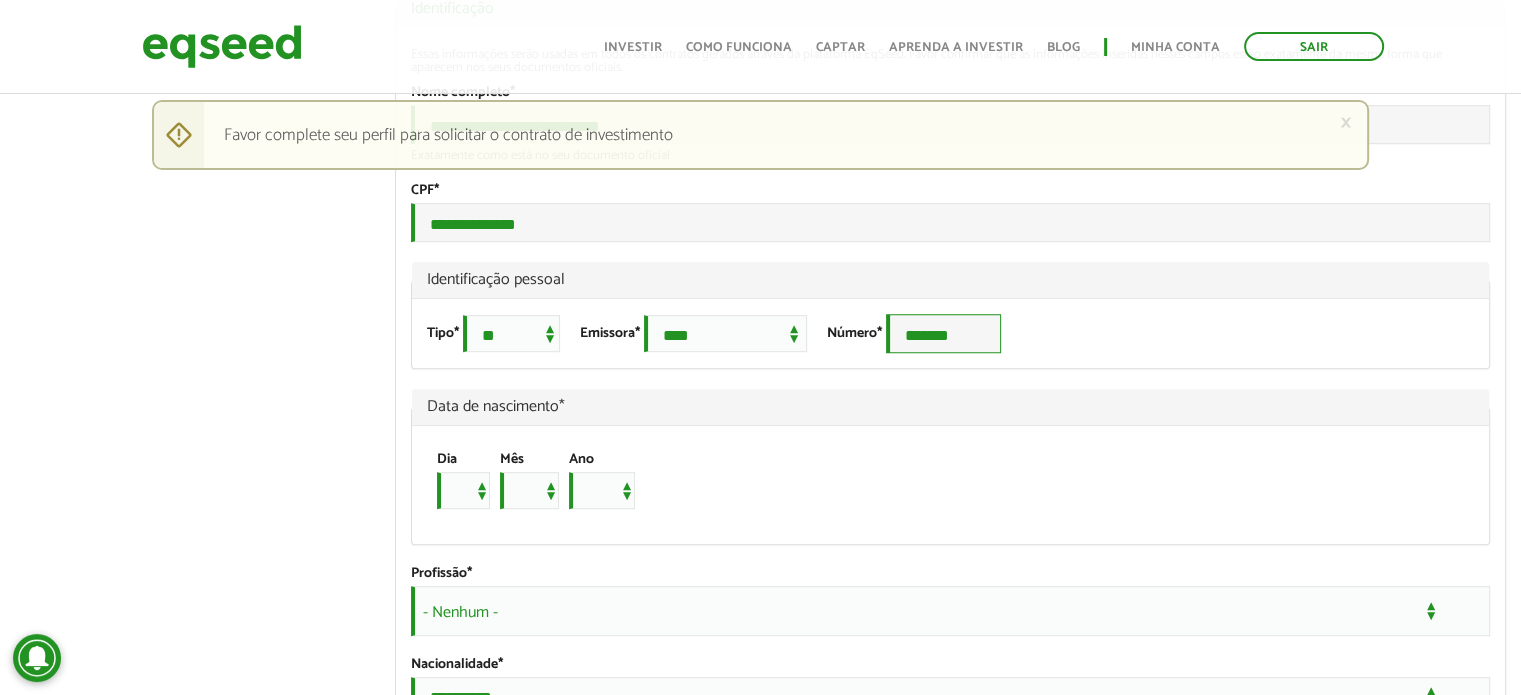 type on "*******" 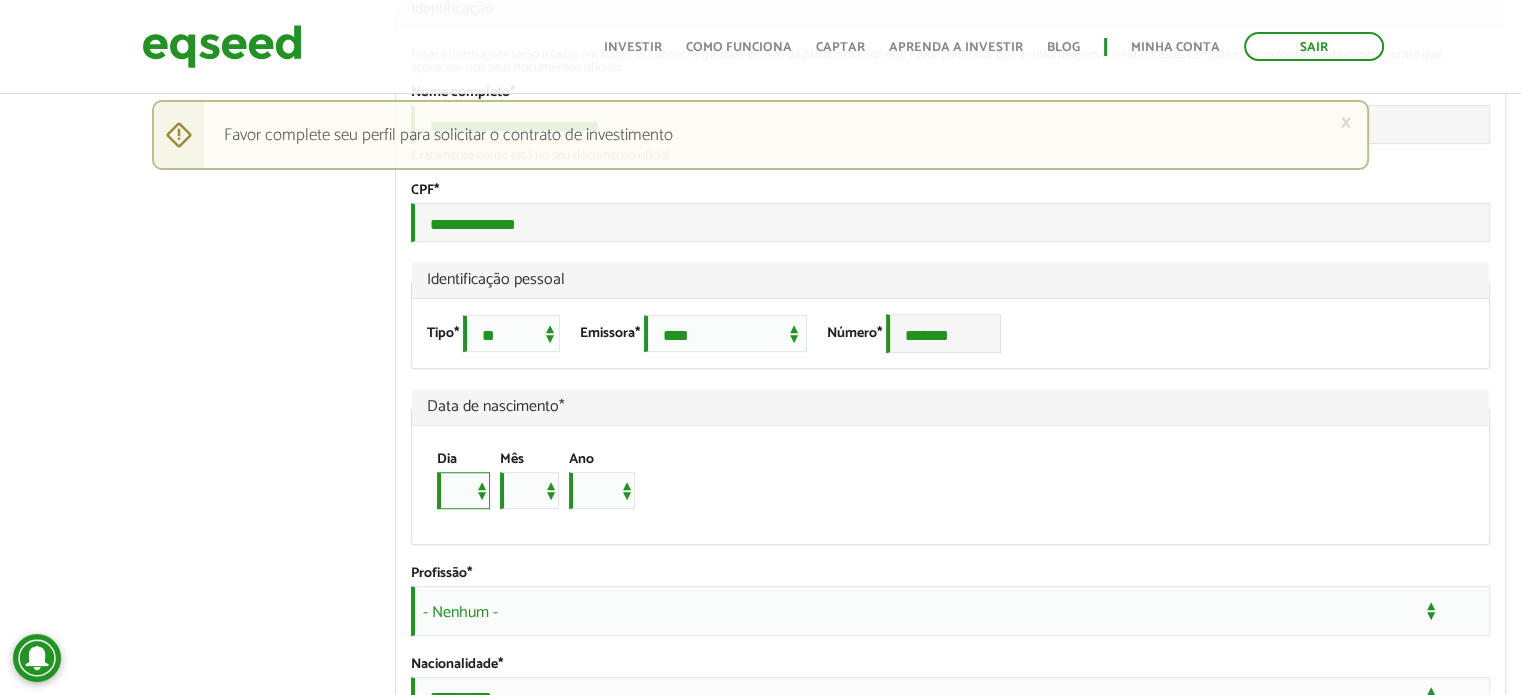 click on "* * * * * * * * * ** ** ** ** ** ** ** ** ** ** ** ** ** ** ** ** ** ** ** ** ** **" at bounding box center [463, 490] 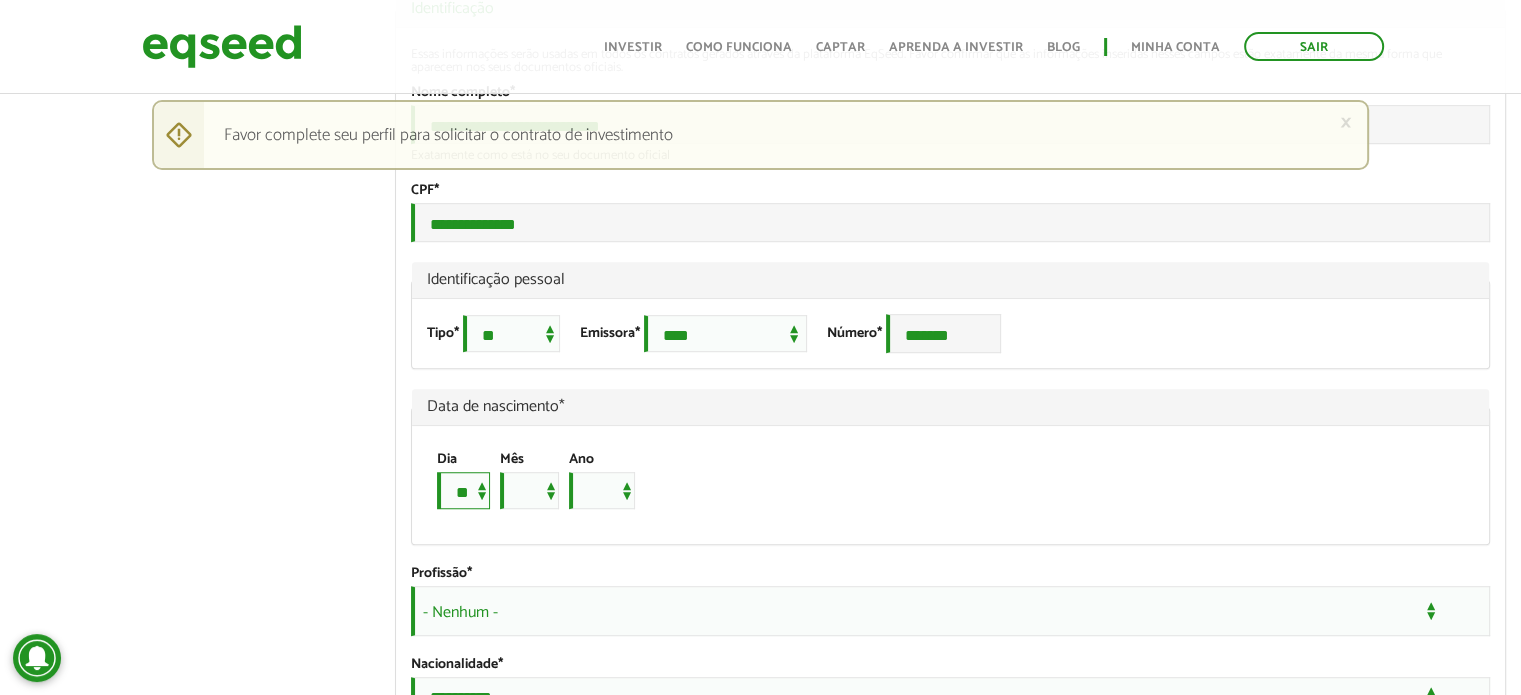 click on "* * * * * * * * * ** ** ** ** ** ** ** ** ** ** ** ** ** ** ** ** ** ** ** ** ** **" at bounding box center [463, 490] 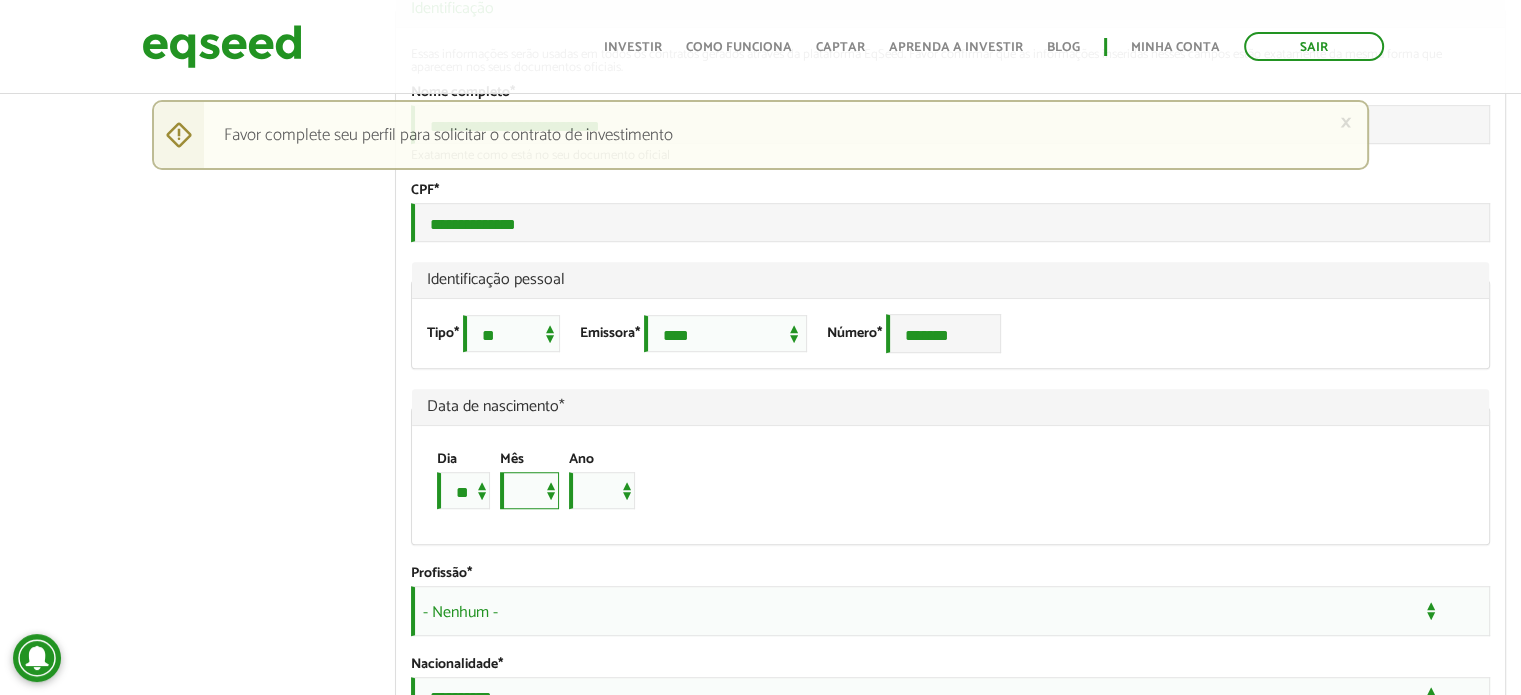 click on "*** *** *** *** *** *** *** *** *** *** *** ***" at bounding box center [529, 490] 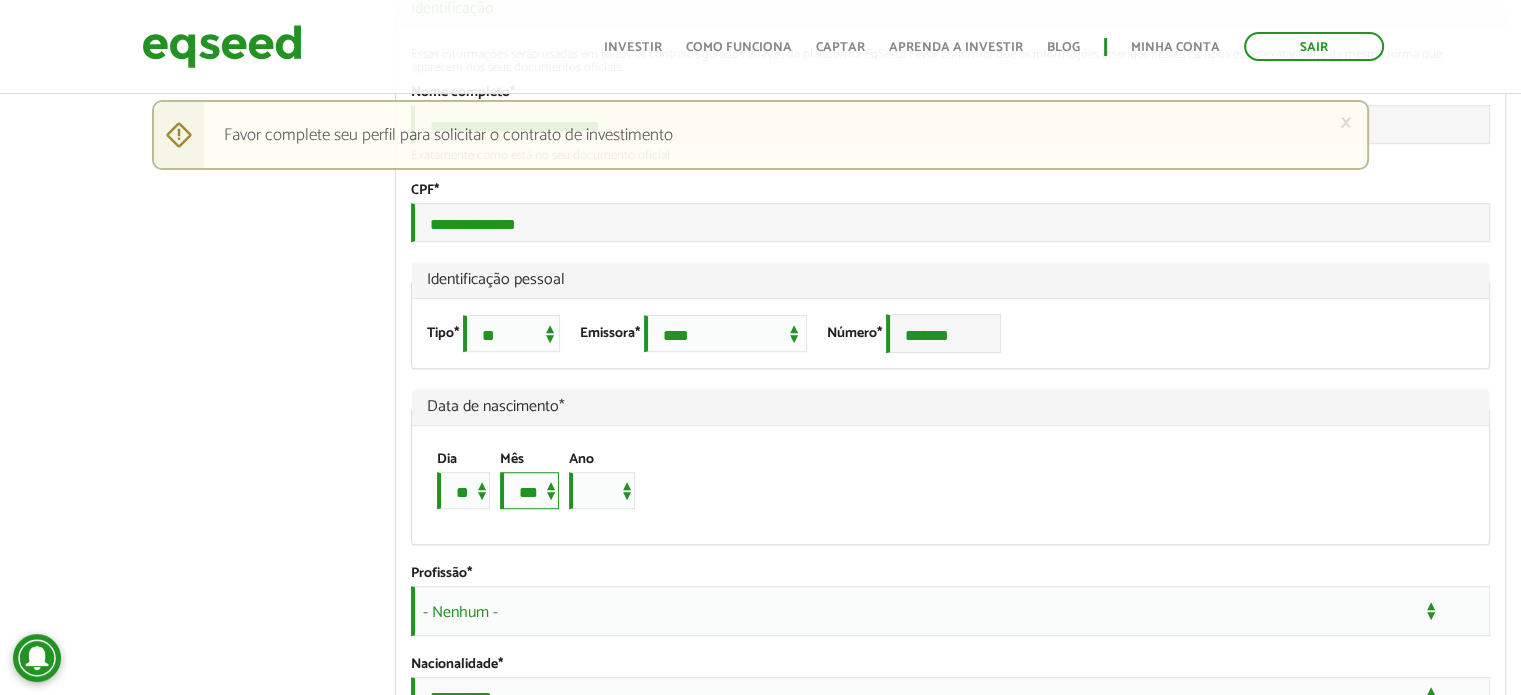 click on "*** *** *** *** *** *** *** *** *** *** *** ***" at bounding box center [529, 490] 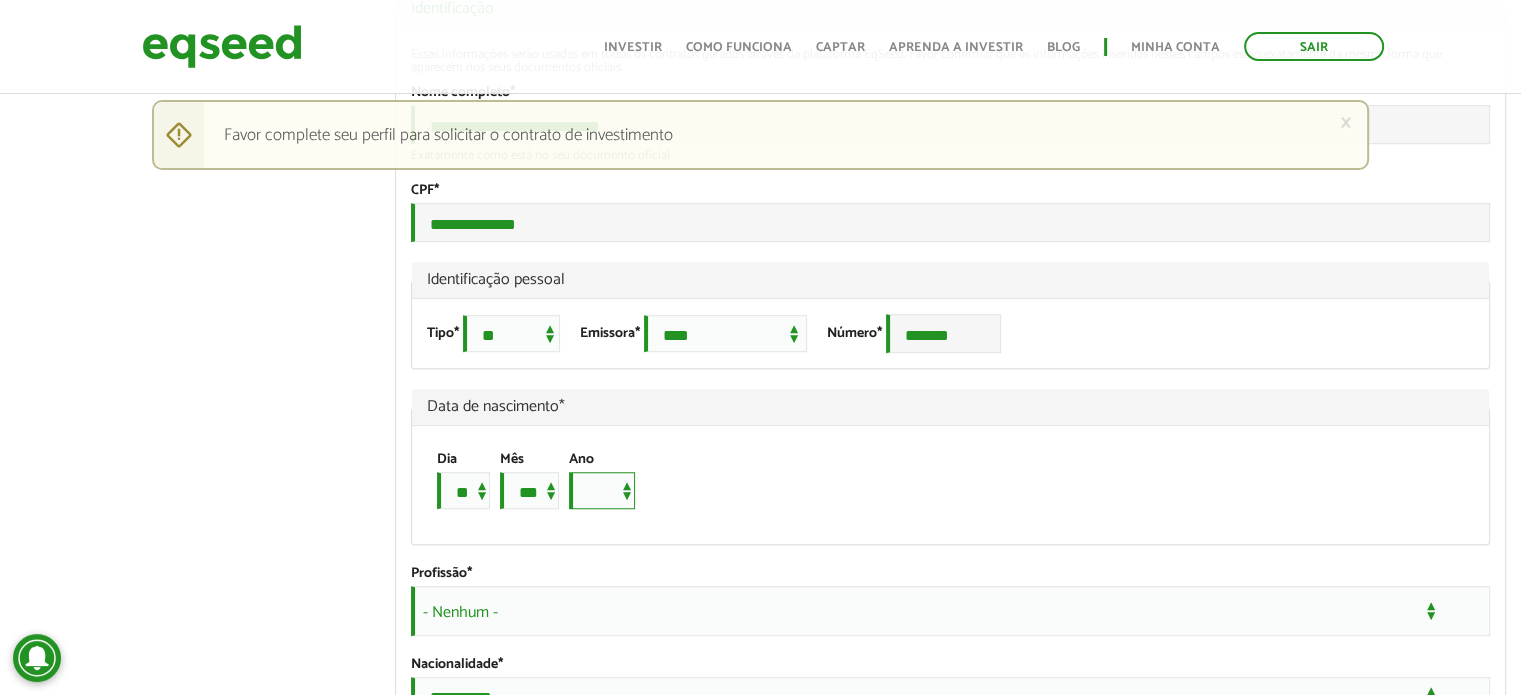 click on "**** **** **** **** **** **** **** **** **** **** **** **** **** **** **** **** **** **** **** **** **** **** **** **** **** **** **** **** **** **** **** **** **** **** **** **** **** **** **** **** **** **** **** **** **** **** **** **** **** **** **** **** **** **** **** **** **** **** **** **** **** **** **** **** **** **** **** **** **** **** **** **** **** **** **** **** **** **** **** **** **** **** **** **** **** **** **** **** **** **** **** **** **** **** **** **** **** **** **** **** **** **** **** **** **** **** **** **** **** **** **** **** **** **** **** **** **** **** **** **** **** **** **** **** **** ****" at bounding box center [602, 490] 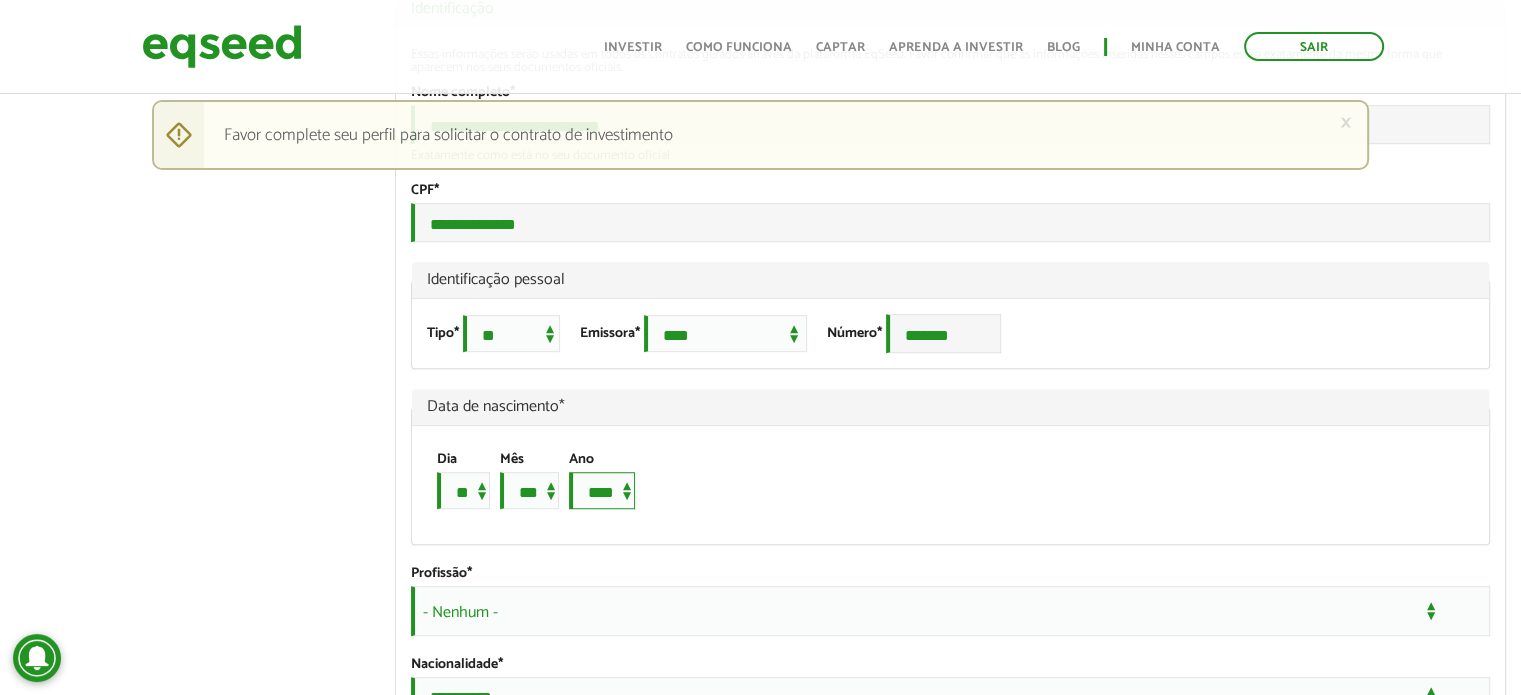 click on "**** **** **** **** **** **** **** **** **** **** **** **** **** **** **** **** **** **** **** **** **** **** **** **** **** **** **** **** **** **** **** **** **** **** **** **** **** **** **** **** **** **** **** **** **** **** **** **** **** **** **** **** **** **** **** **** **** **** **** **** **** **** **** **** **** **** **** **** **** **** **** **** **** **** **** **** **** **** **** **** **** **** **** **** **** **** **** **** **** **** **** **** **** **** **** **** **** **** **** **** **** **** **** **** **** **** **** **** **** **** **** **** **** **** **** **** **** **** **** **** **** **** **** **** **** ****" at bounding box center (602, 490) 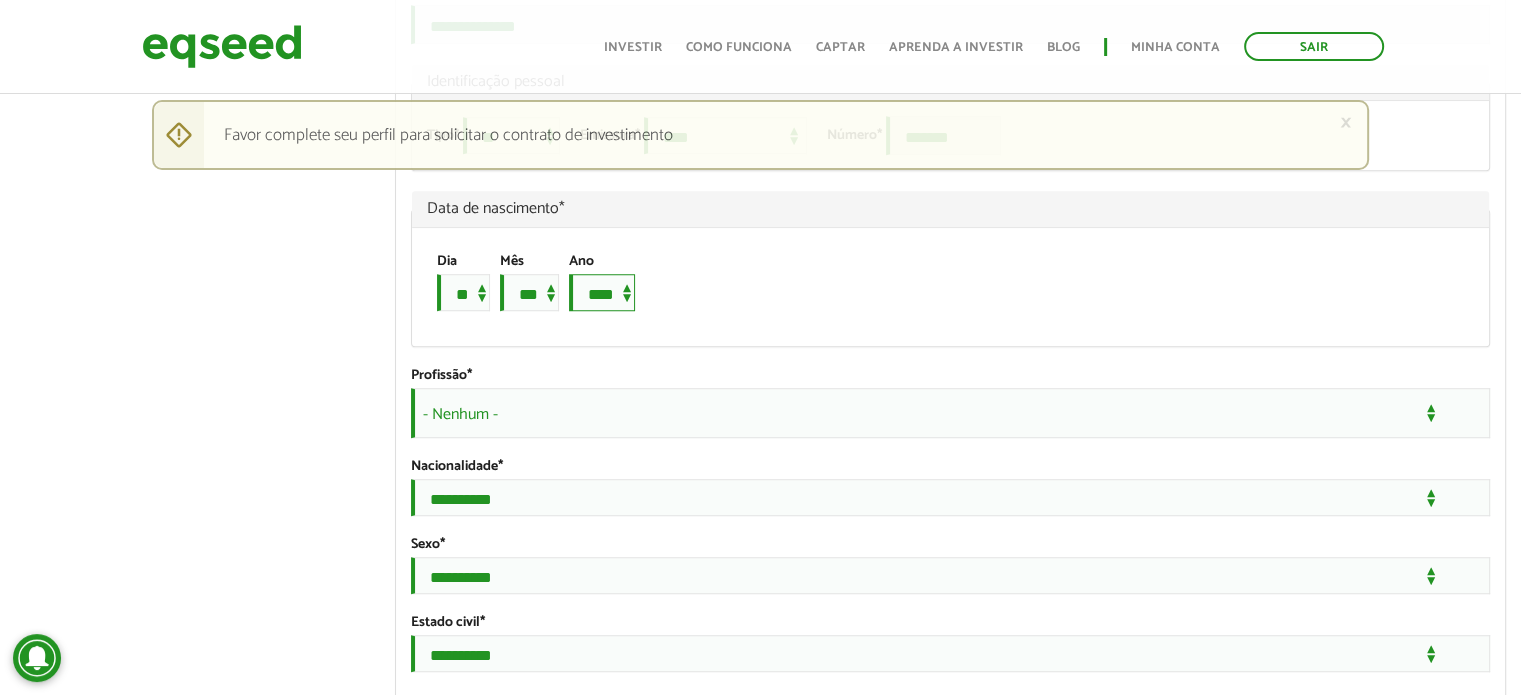 scroll, scrollTop: 1379, scrollLeft: 0, axis: vertical 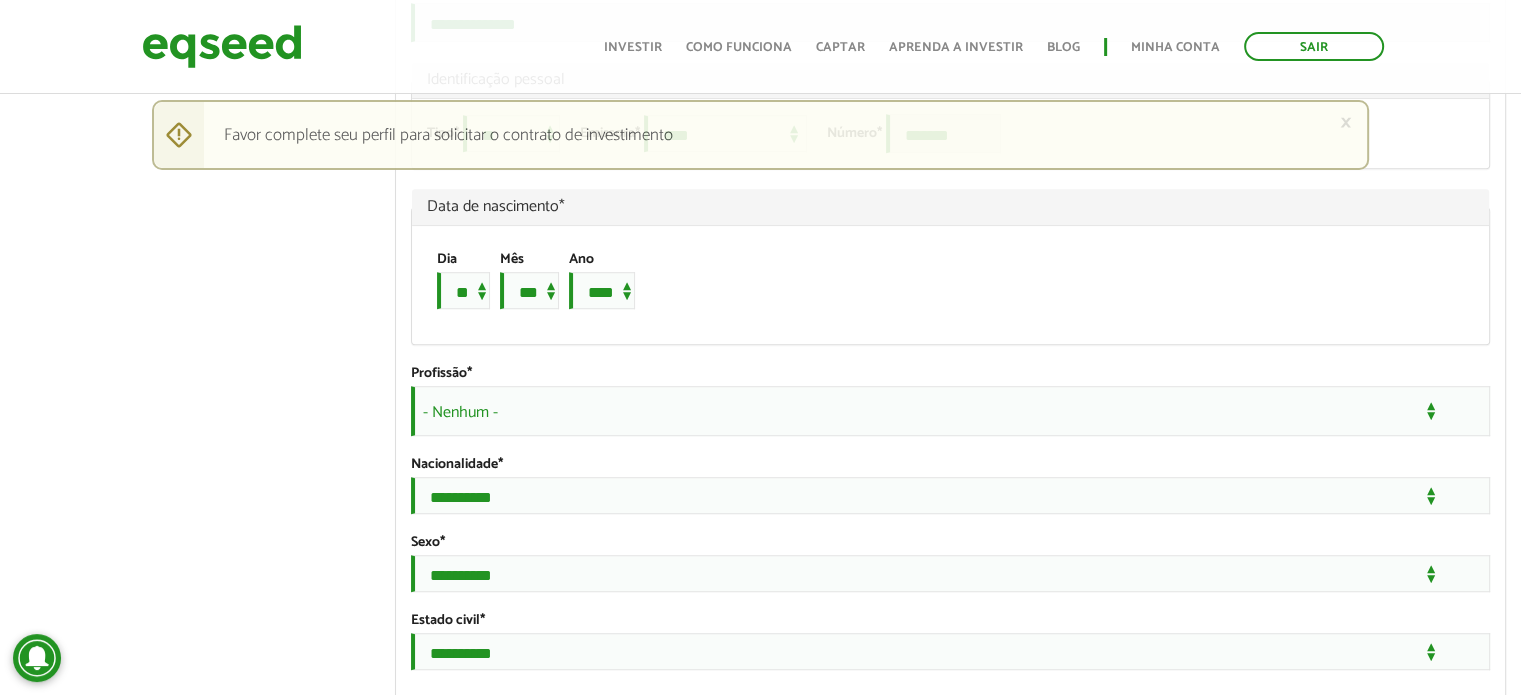click on "- Nenhum -" at bounding box center [950, 411] 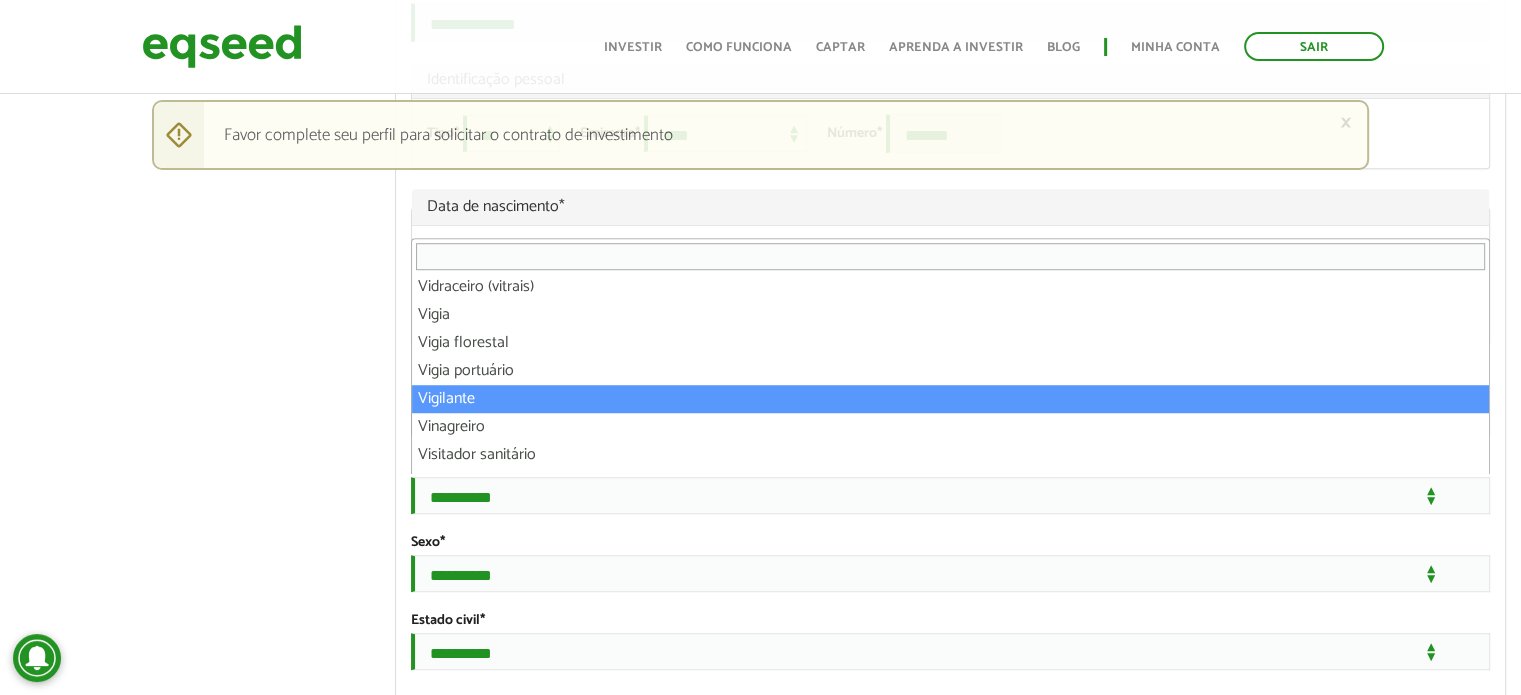 scroll, scrollTop: 35584, scrollLeft: 0, axis: vertical 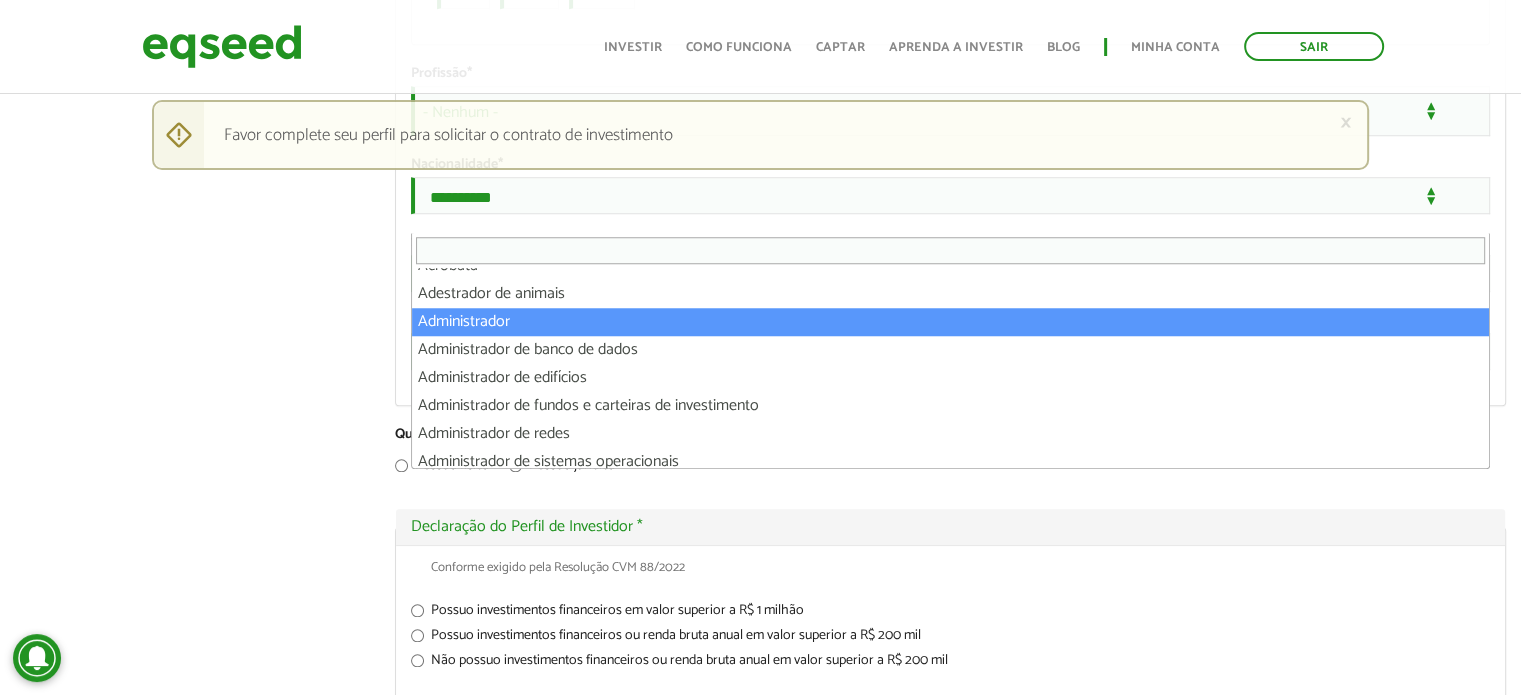 drag, startPoint x: 491, startPoint y: 338, endPoint x: 466, endPoint y: 332, distance: 25.70992 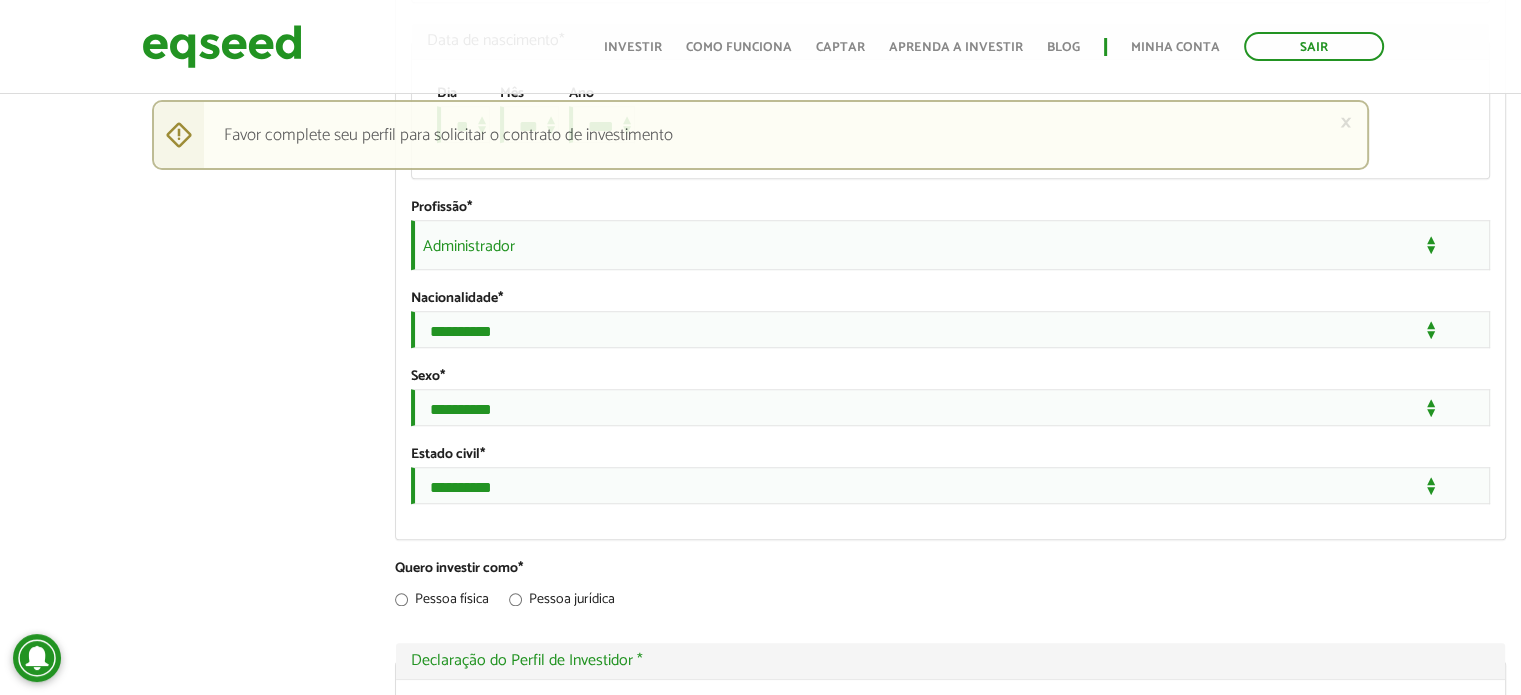 scroll, scrollTop: 1579, scrollLeft: 0, axis: vertical 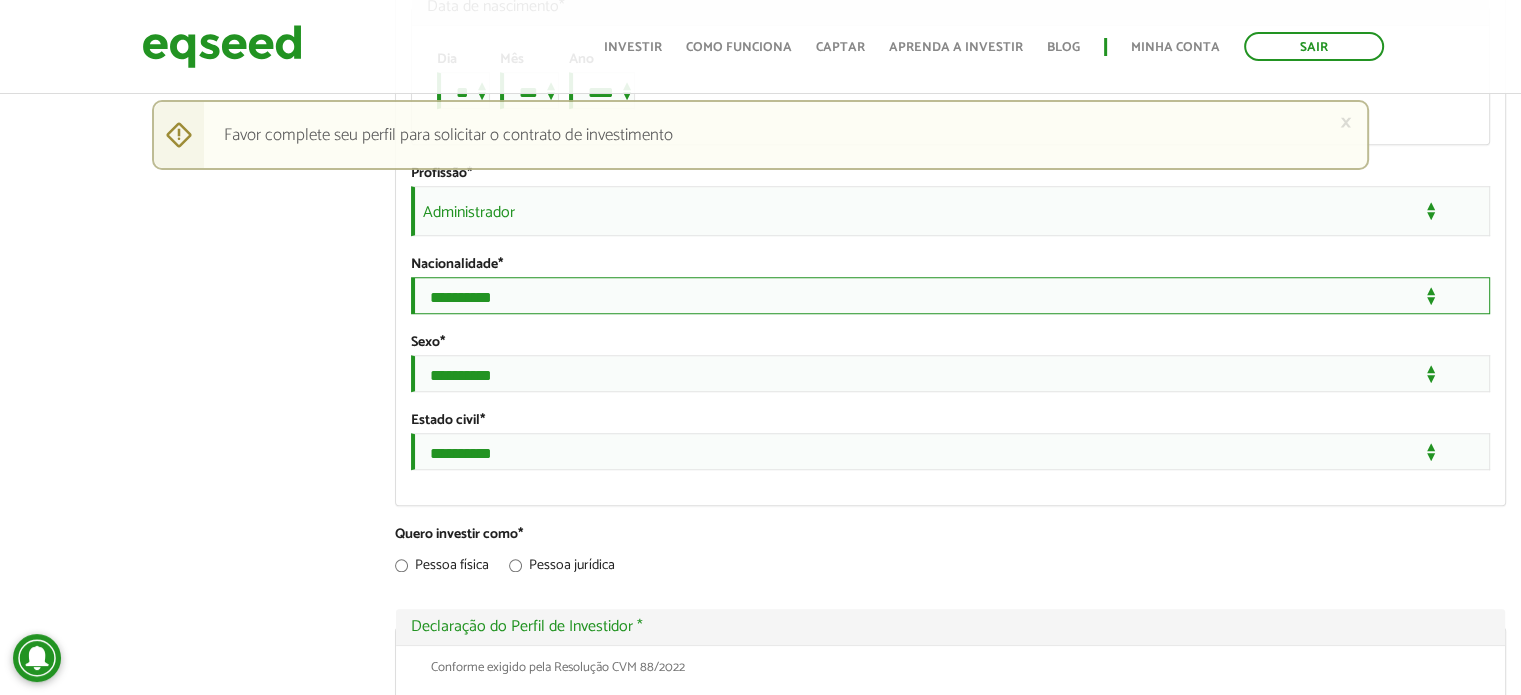 click on "**********" at bounding box center [950, 295] 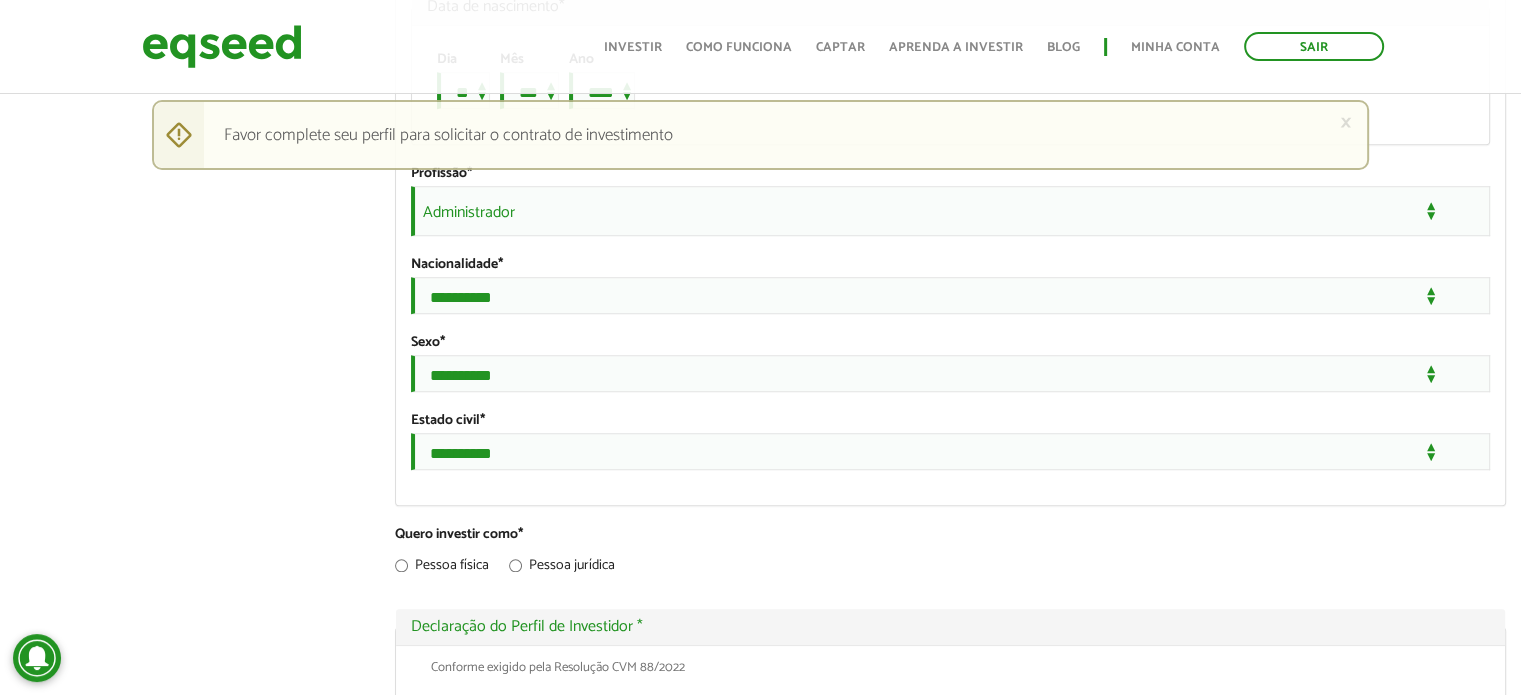 click on "Kethleen da Conceição Vieira
left_panel_close
Clientes
add_business Indique uma empresa
Pessoal
person Meu perfil
finance_mode Minha simulação
work Meu portfólio
Kethleen da Conceição Vieira
Abas primárias Perfil Público
Perfil Completo (aba ativa)
Ocultar Resumo
Foto
Enviar foto
Seu rosto virtual ou imagem. Imagens maiores que 1024x1024 pixels serão reduzidas.
Breve Biografia
Tornar o perfil básico público?
*" at bounding box center [760, 435] 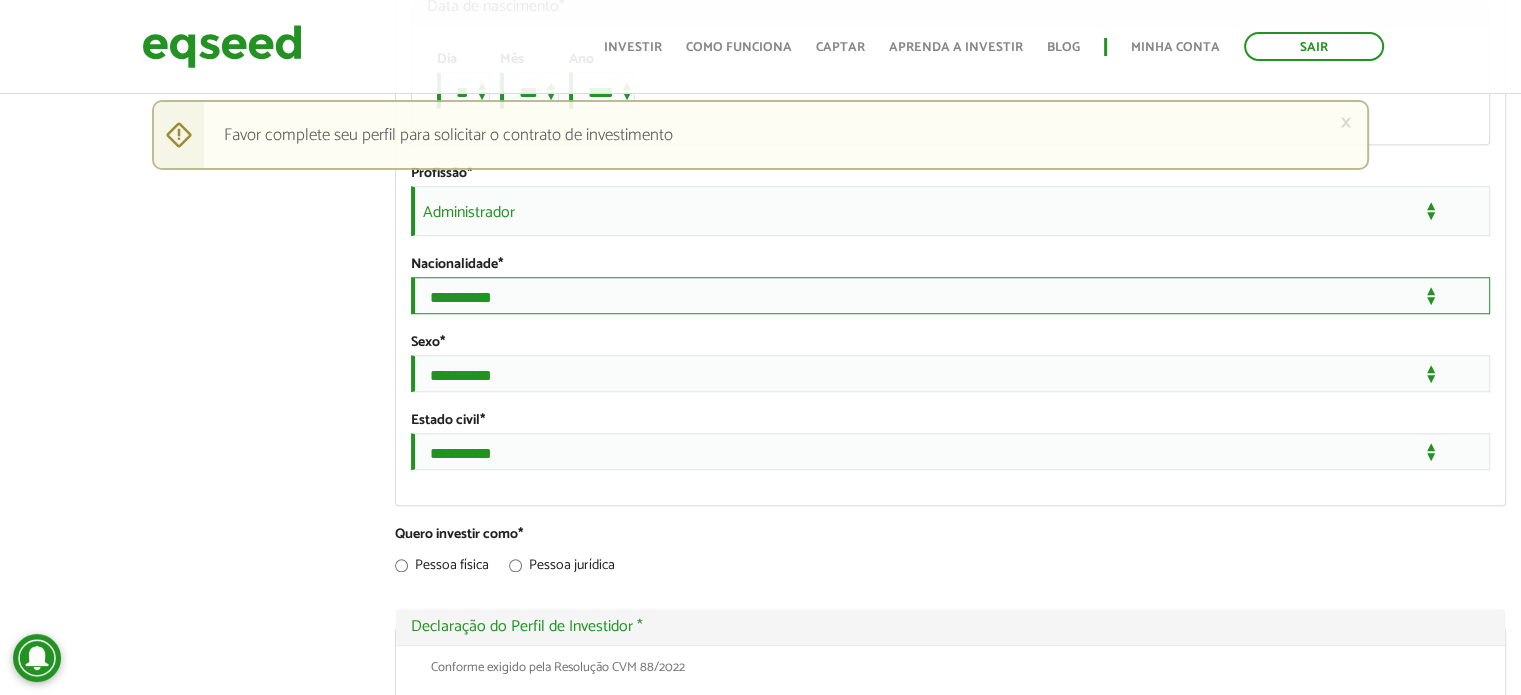 click on "**********" at bounding box center [950, 295] 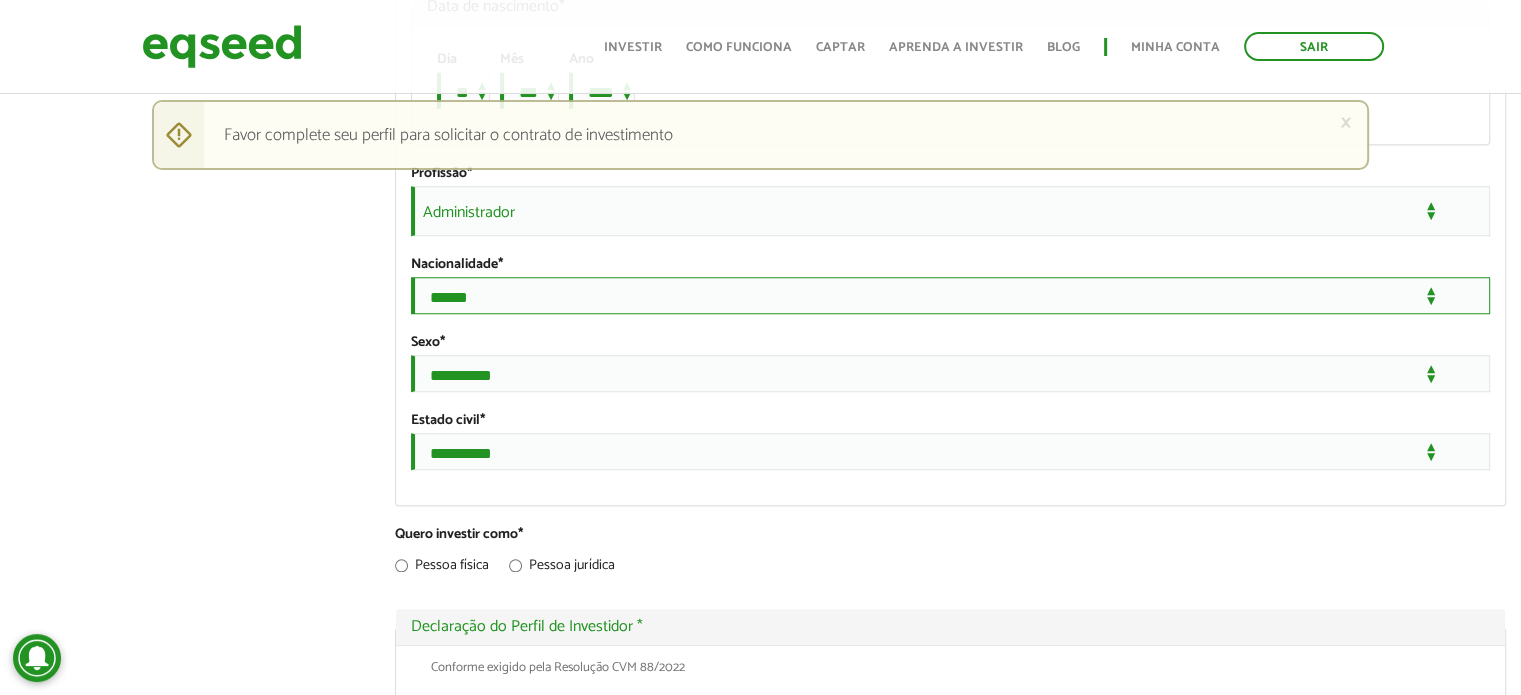 click on "**********" at bounding box center (950, 295) 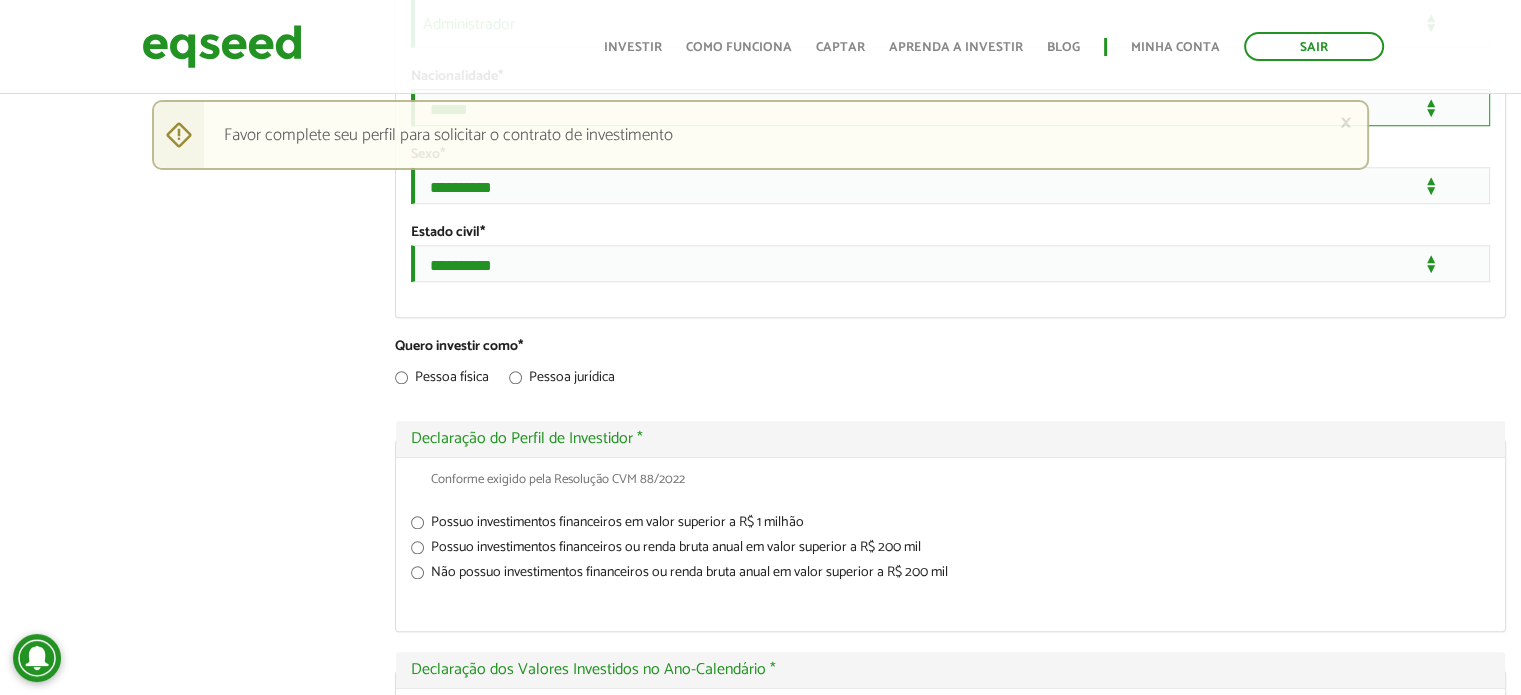 scroll, scrollTop: 1779, scrollLeft: 0, axis: vertical 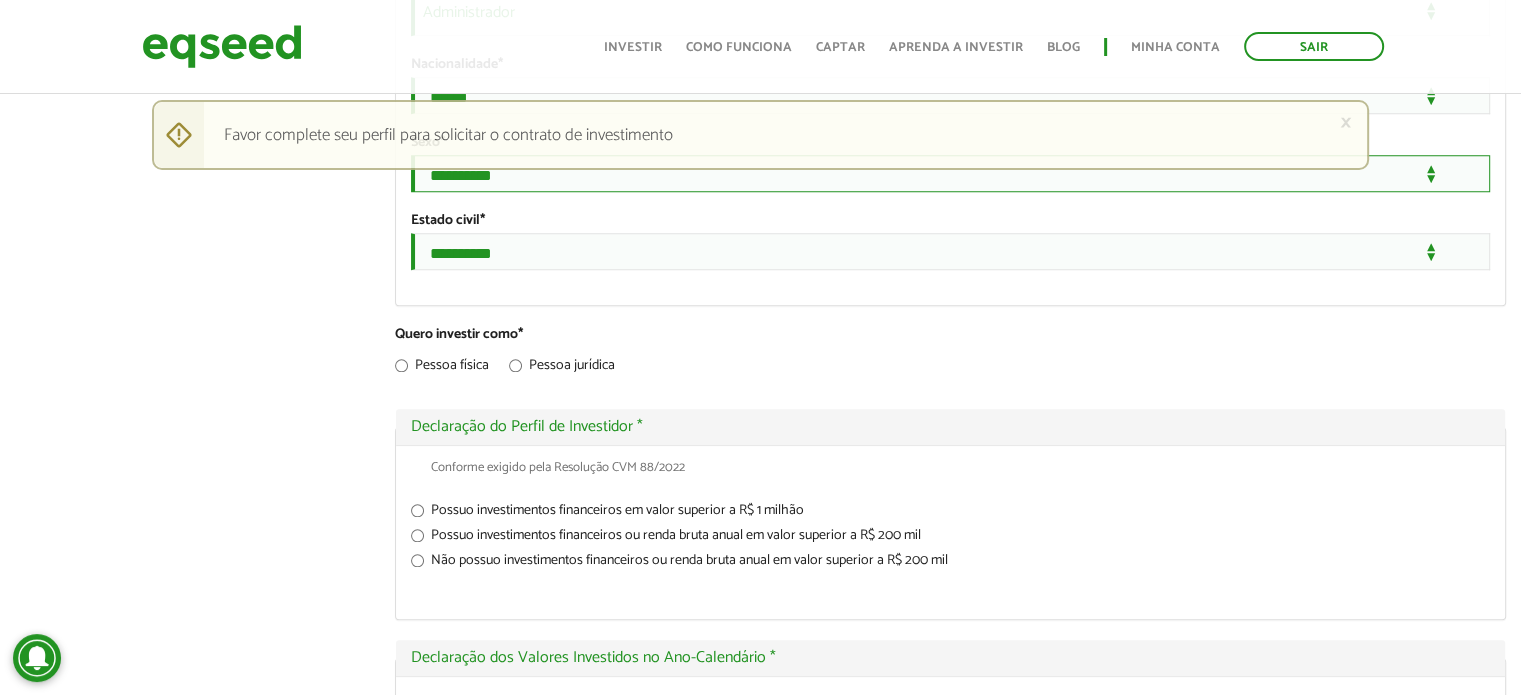 click on "**********" at bounding box center (950, 173) 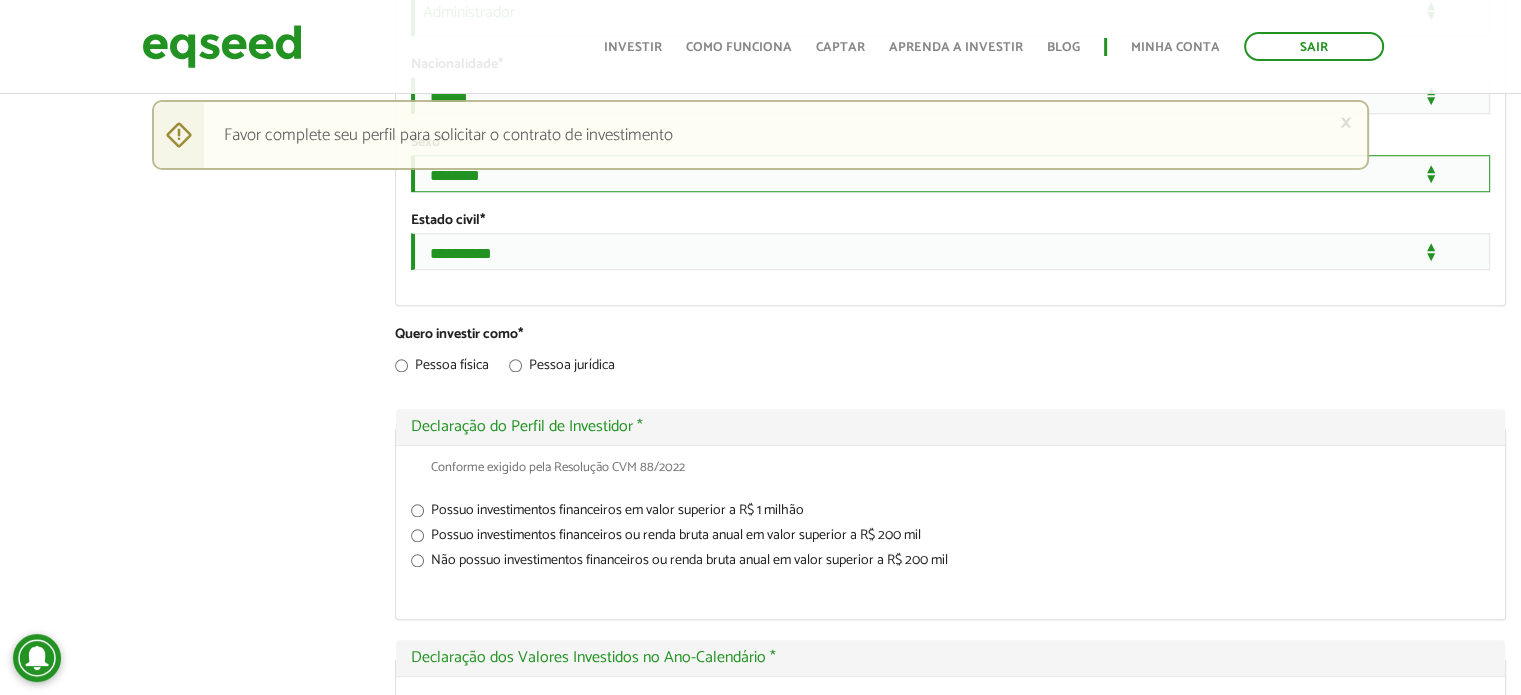 click on "**********" at bounding box center [950, 173] 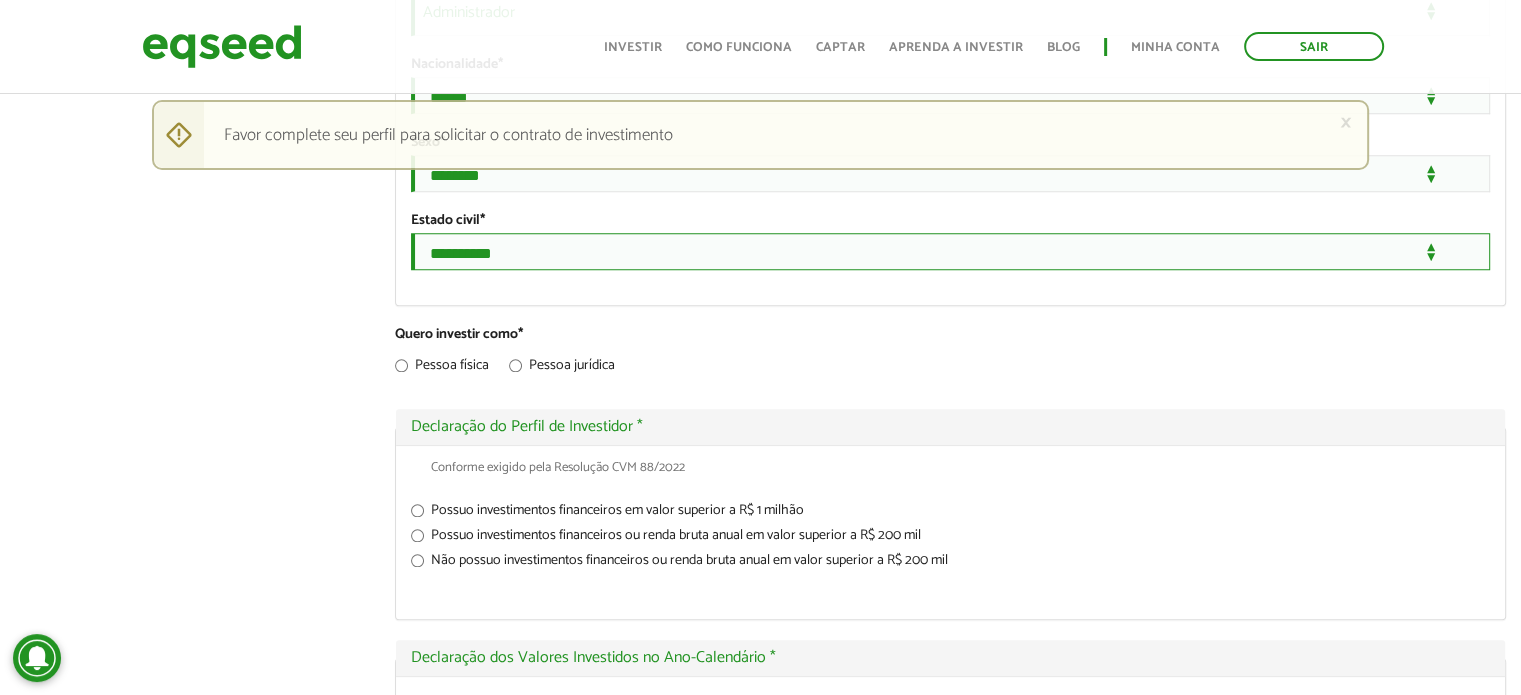 click on "**********" at bounding box center (950, 251) 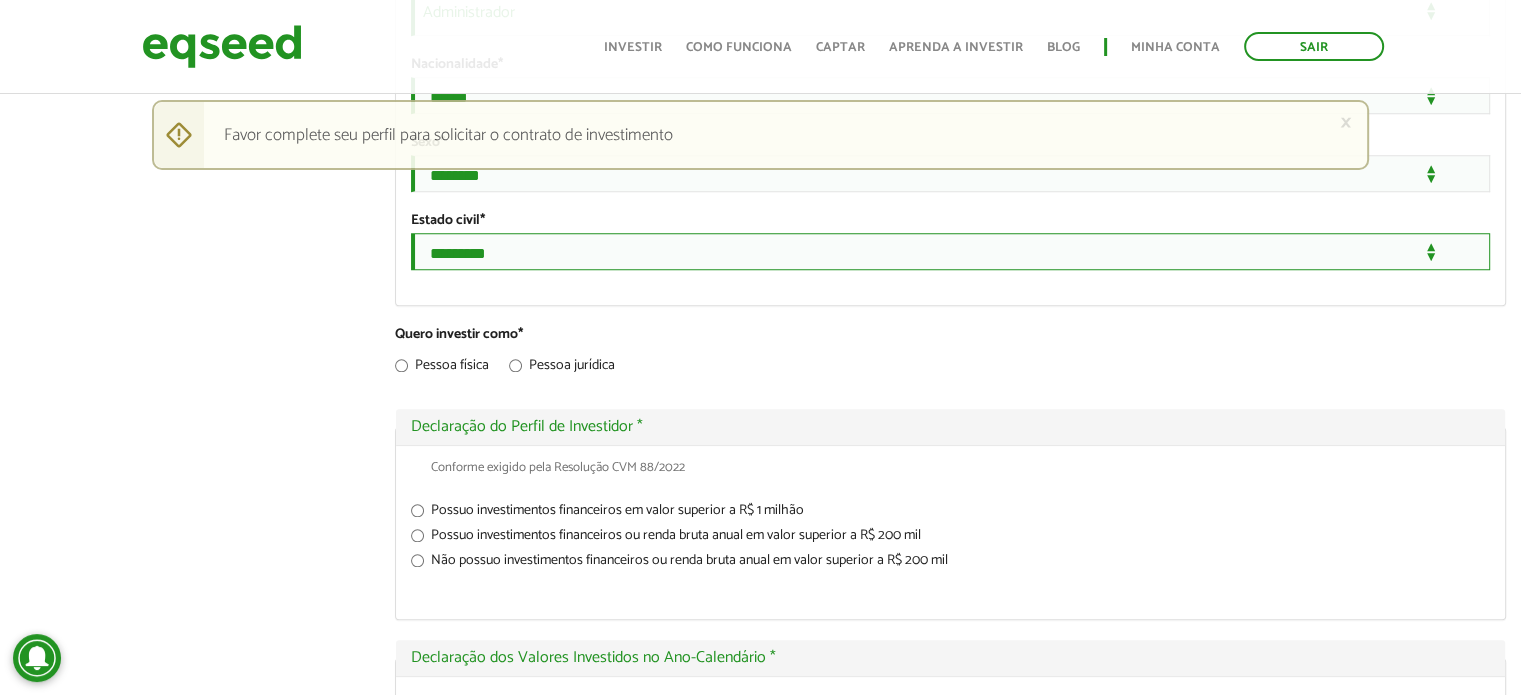 click on "**********" at bounding box center [950, 251] 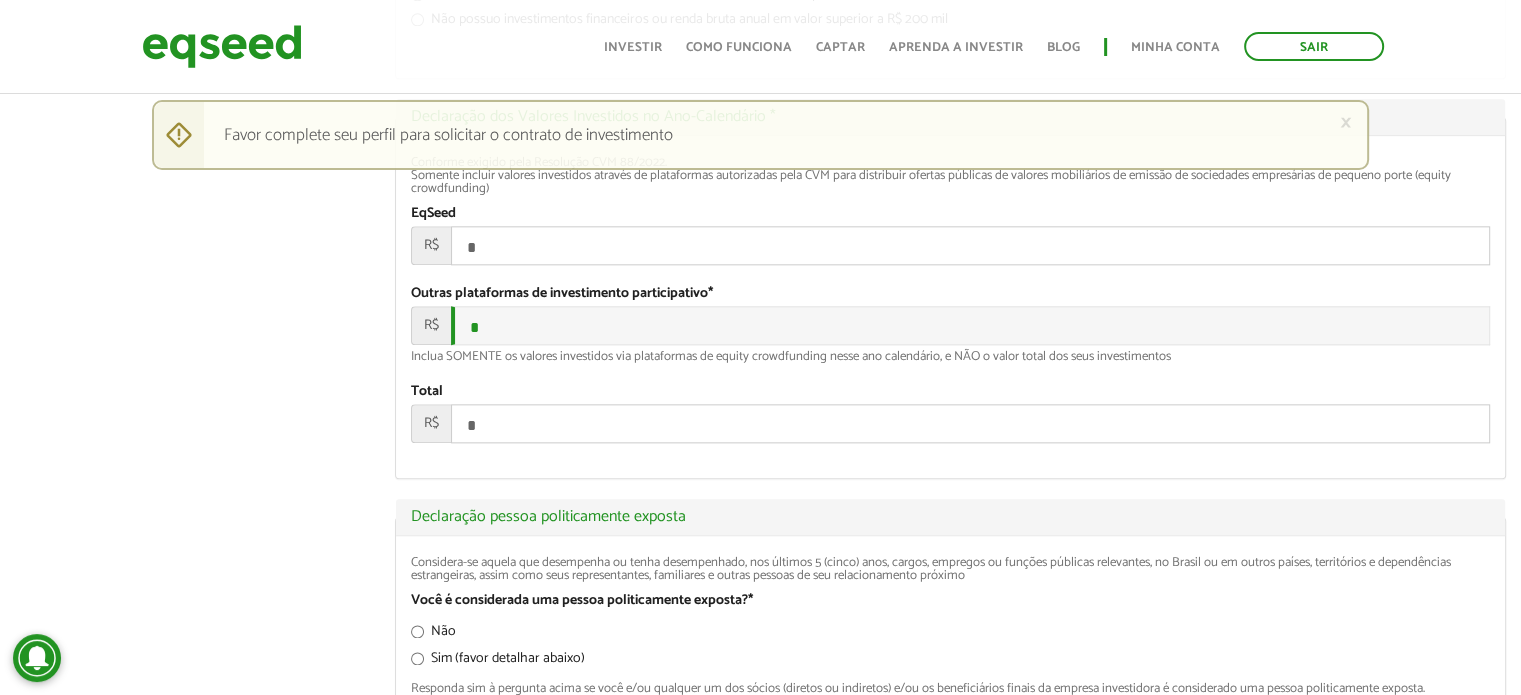 scroll, scrollTop: 2379, scrollLeft: 0, axis: vertical 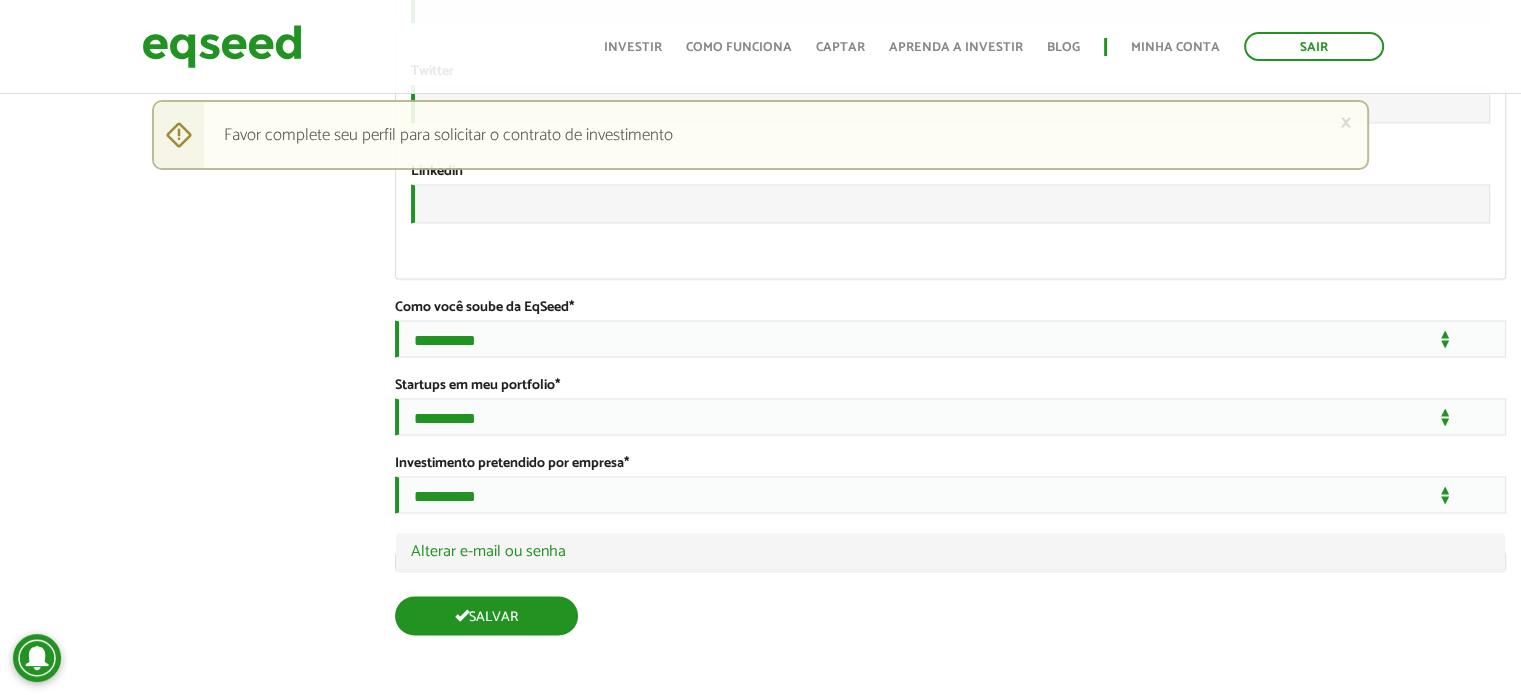 click on "Salvar" at bounding box center [486, 615] 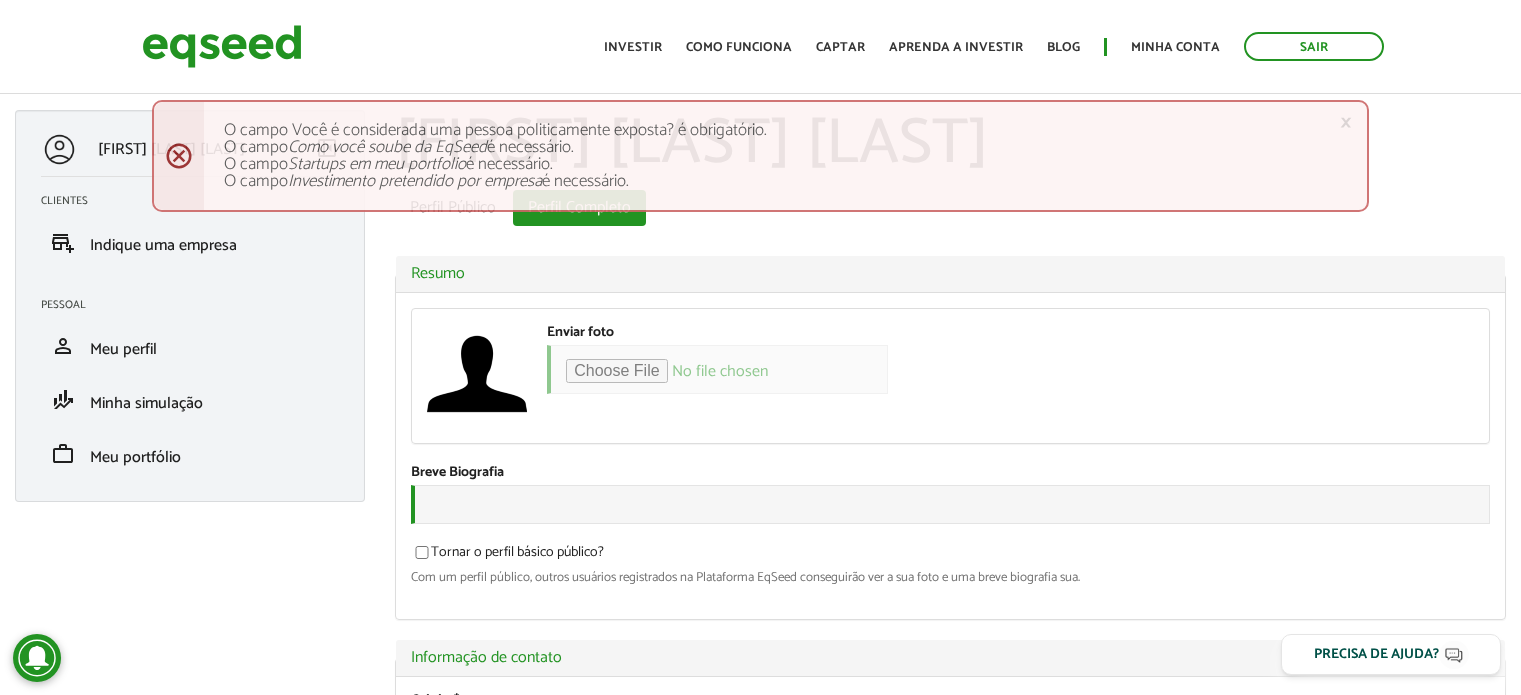 scroll, scrollTop: 0, scrollLeft: 0, axis: both 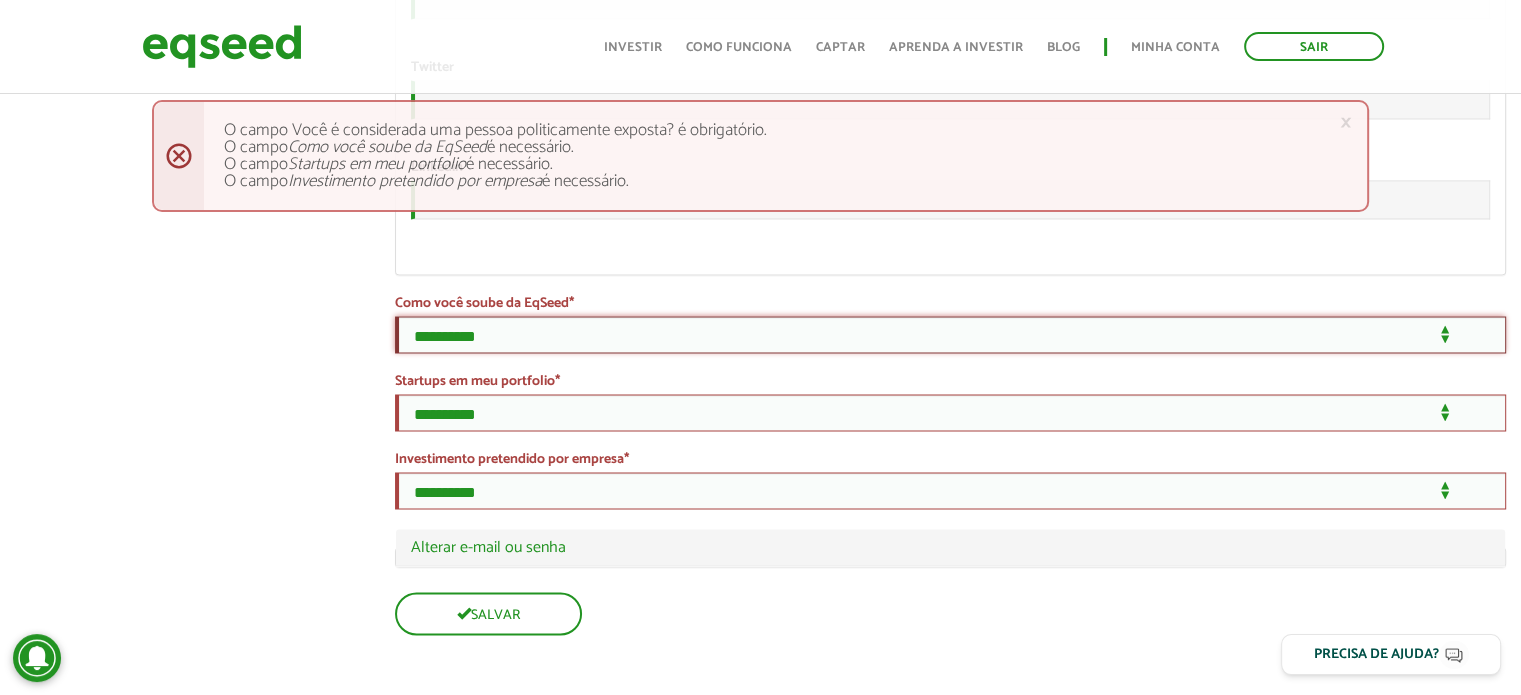 click on "**********" at bounding box center (950, 334) 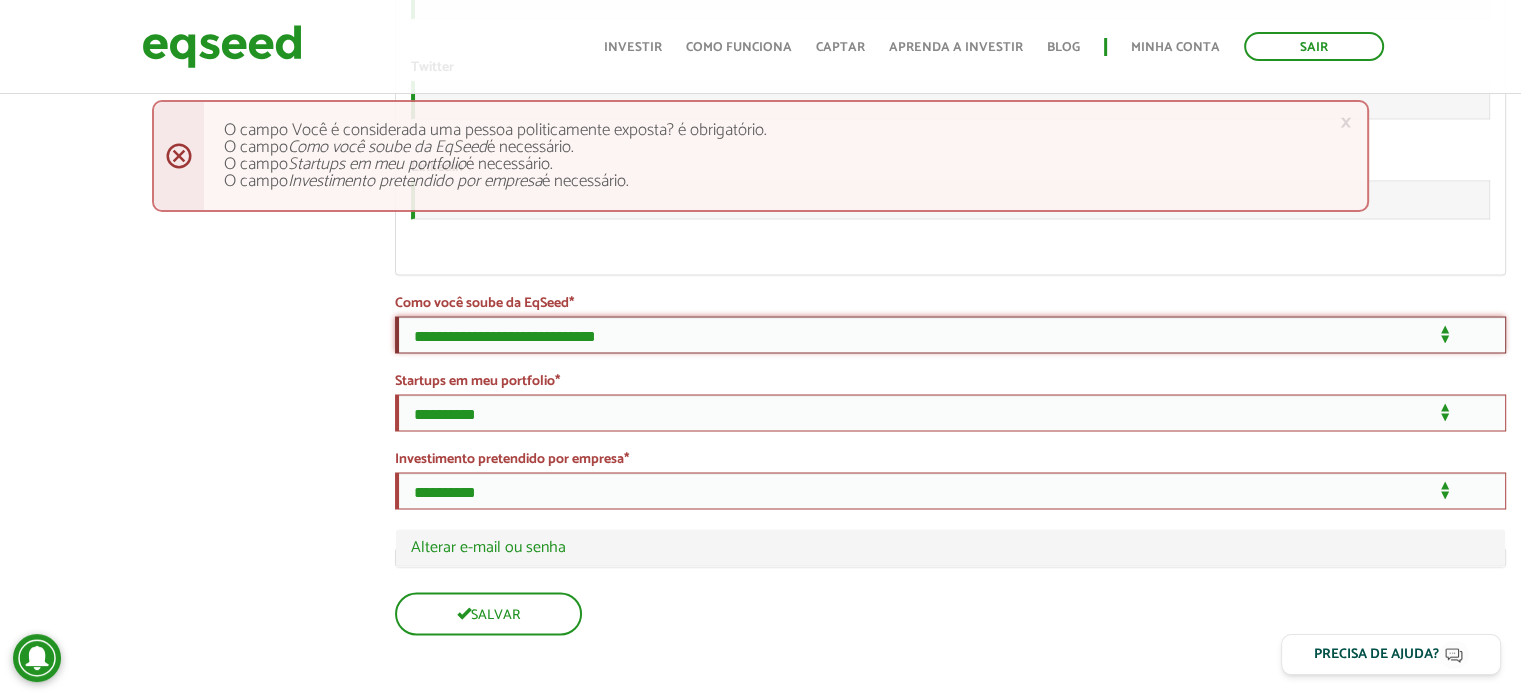 click on "**********" at bounding box center [950, 334] 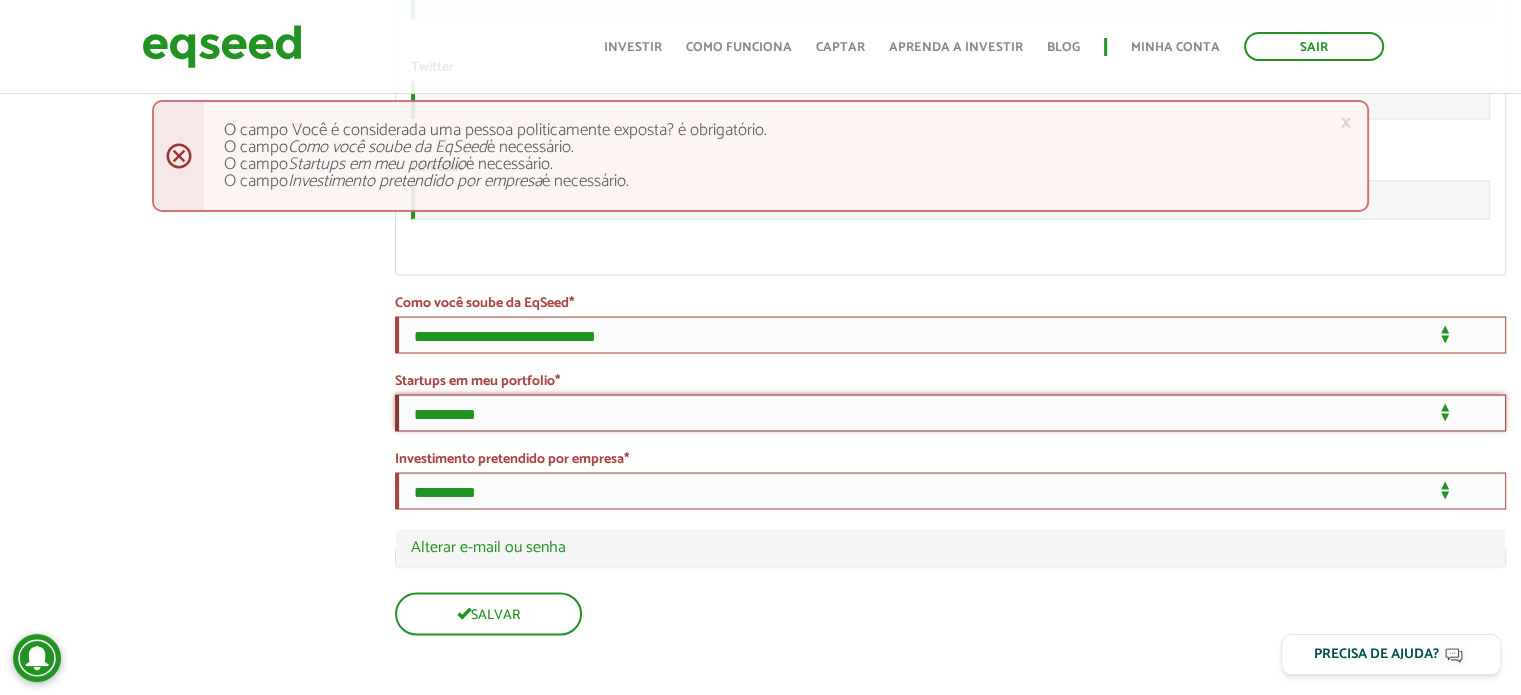 click on "**********" at bounding box center [950, 412] 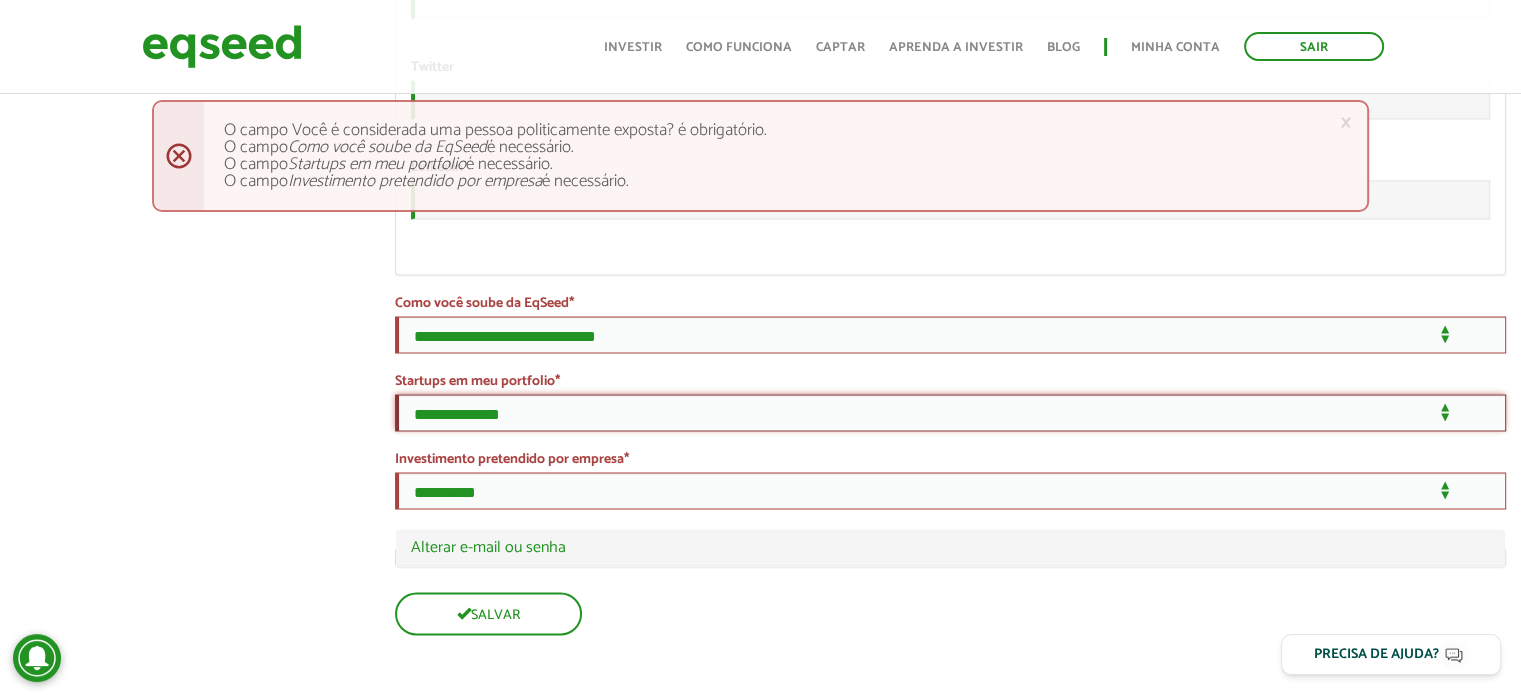 click on "**********" at bounding box center [950, 412] 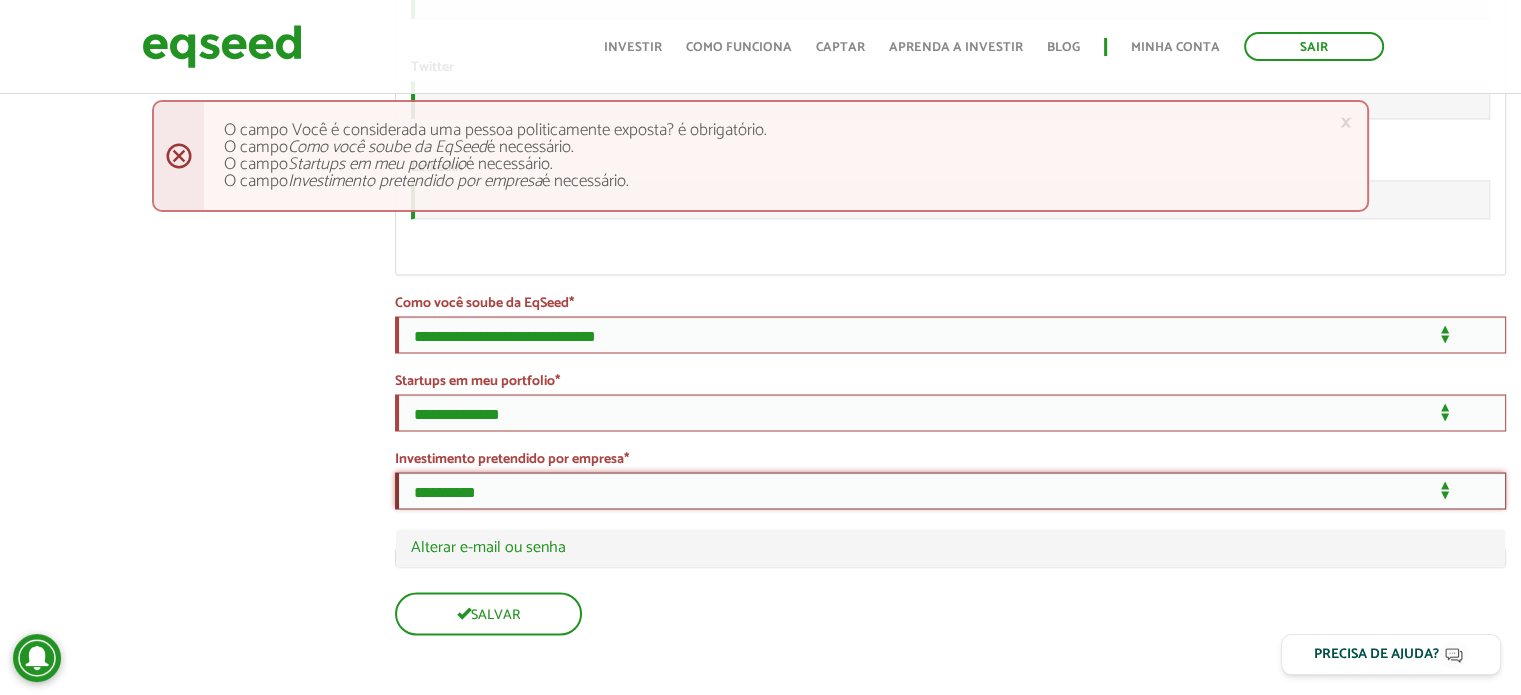 click on "**********" at bounding box center (950, 490) 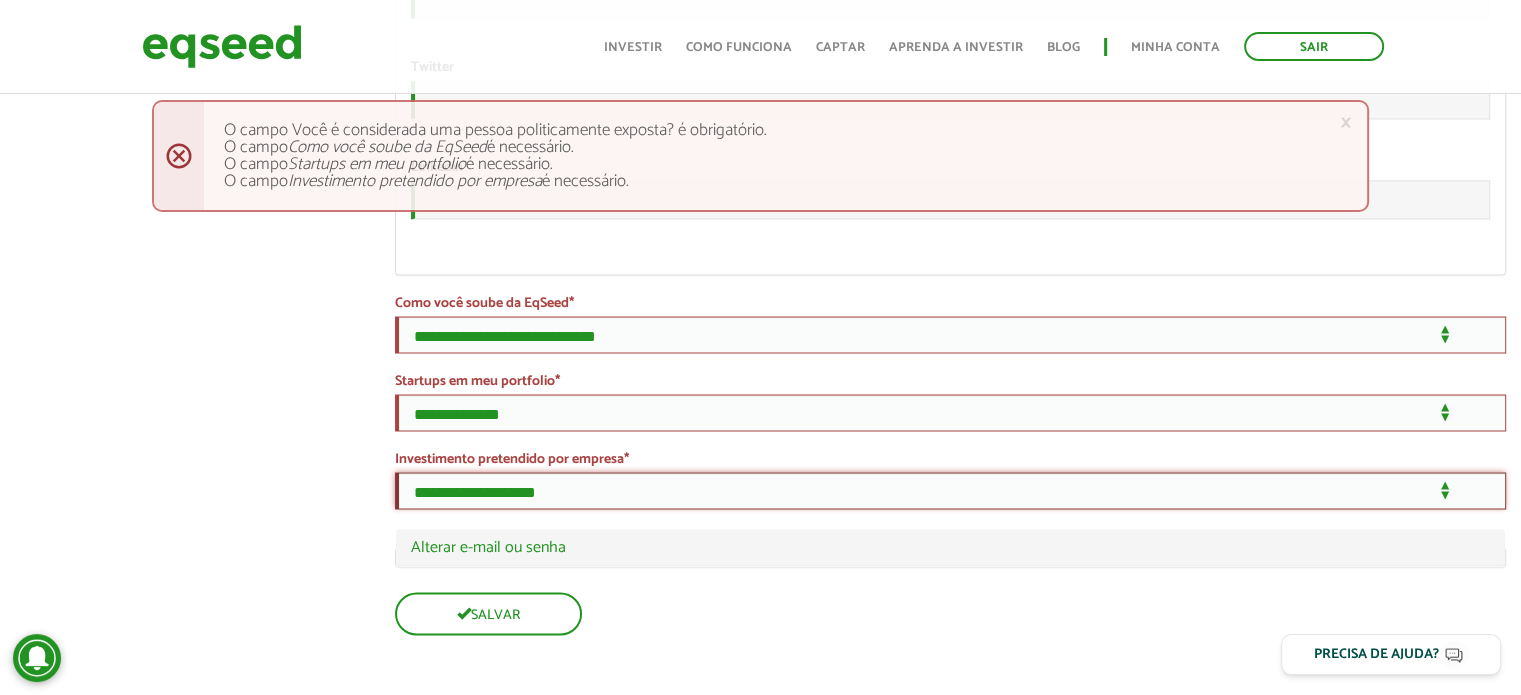 click on "**********" at bounding box center [950, 490] 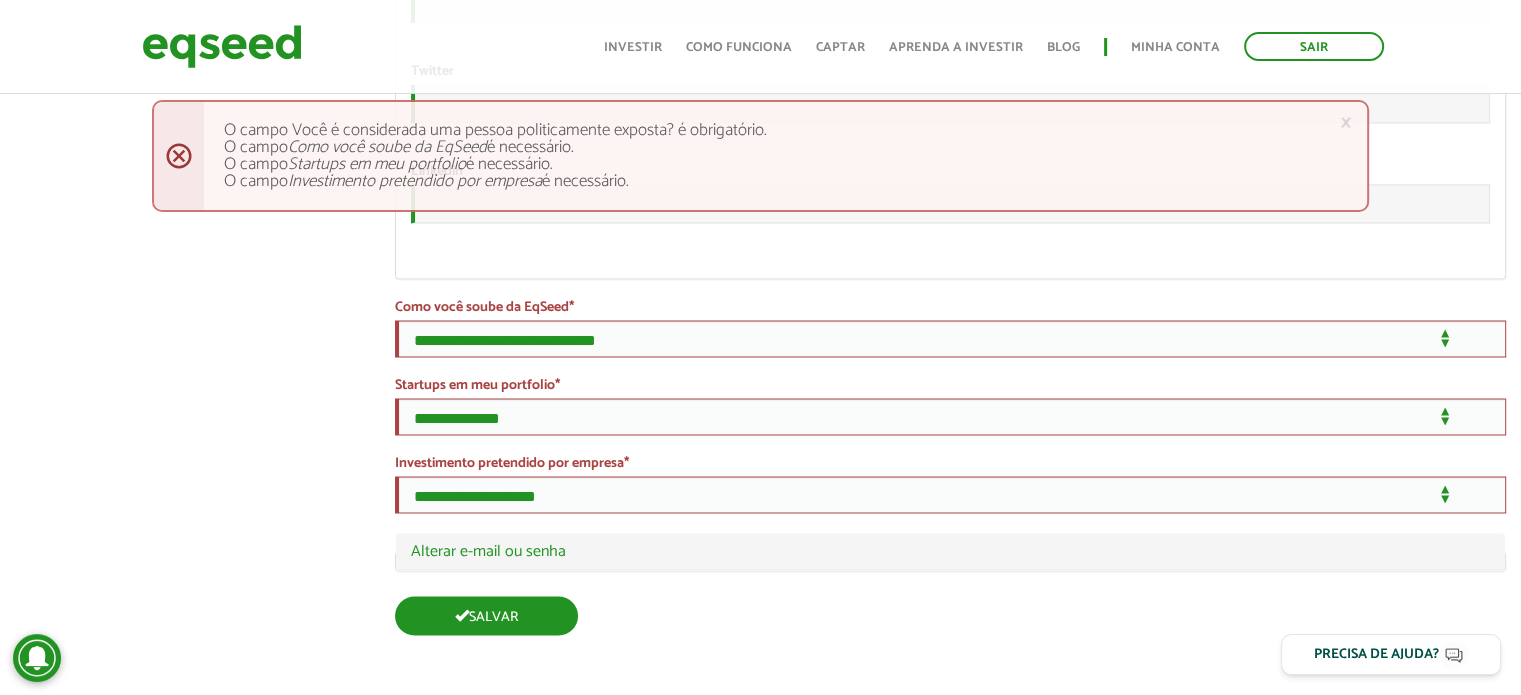 scroll, scrollTop: 3476, scrollLeft: 0, axis: vertical 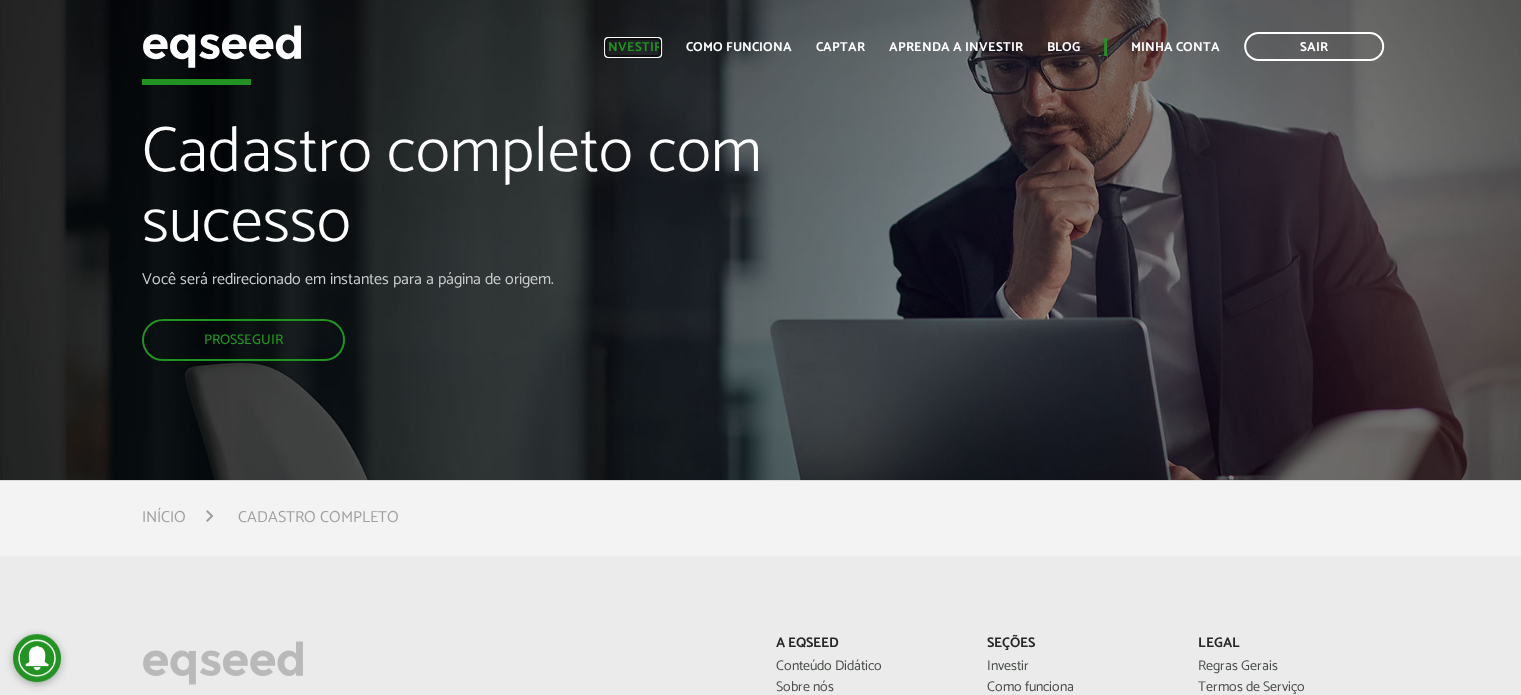 click on "Investir" at bounding box center [633, 47] 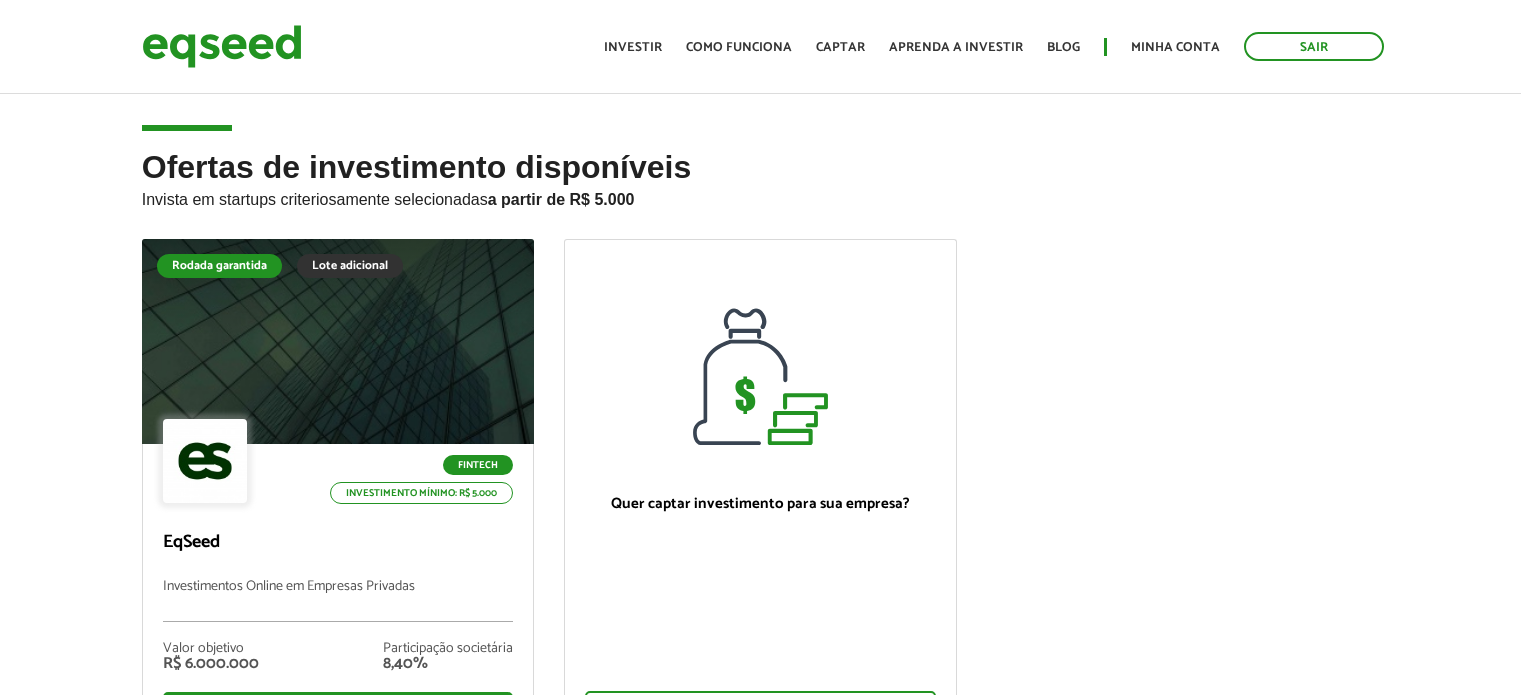 scroll, scrollTop: 0, scrollLeft: 0, axis: both 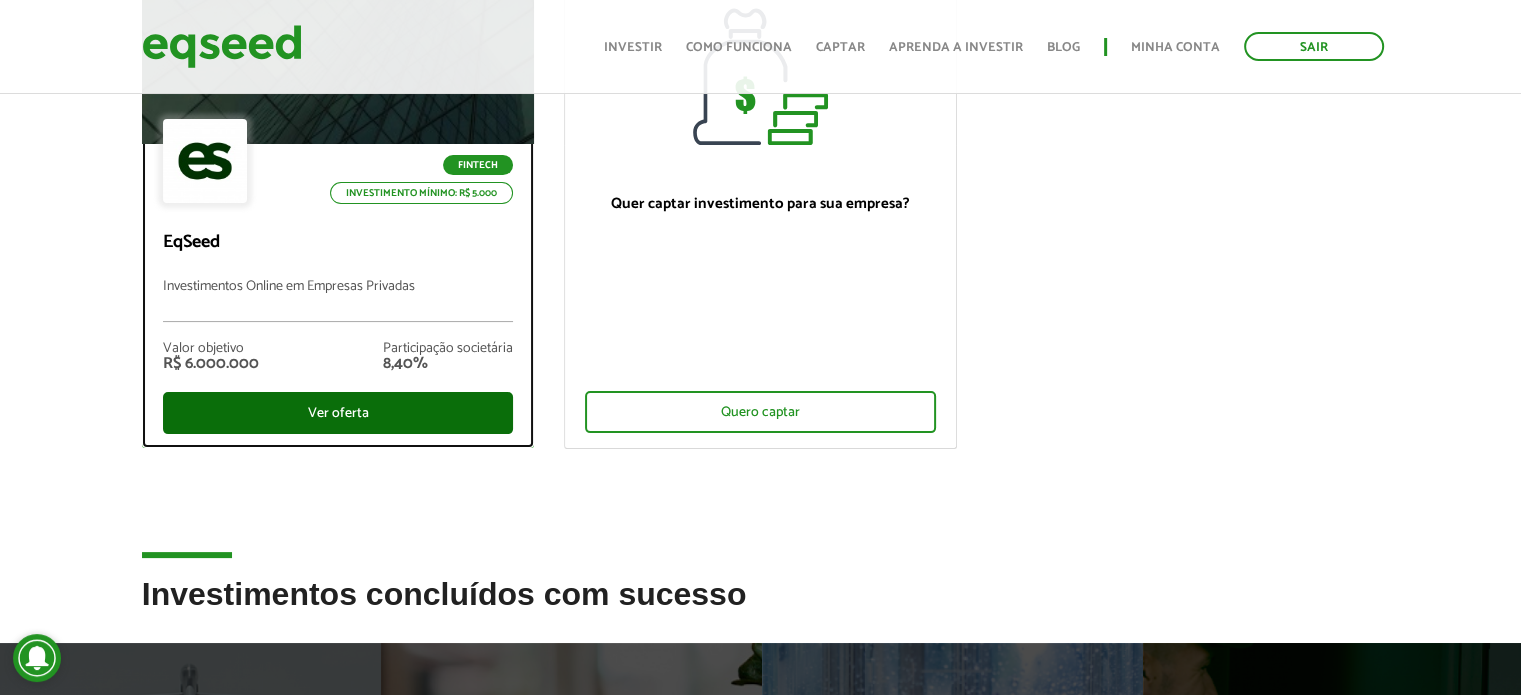 click on "Ver oferta" at bounding box center (338, 413) 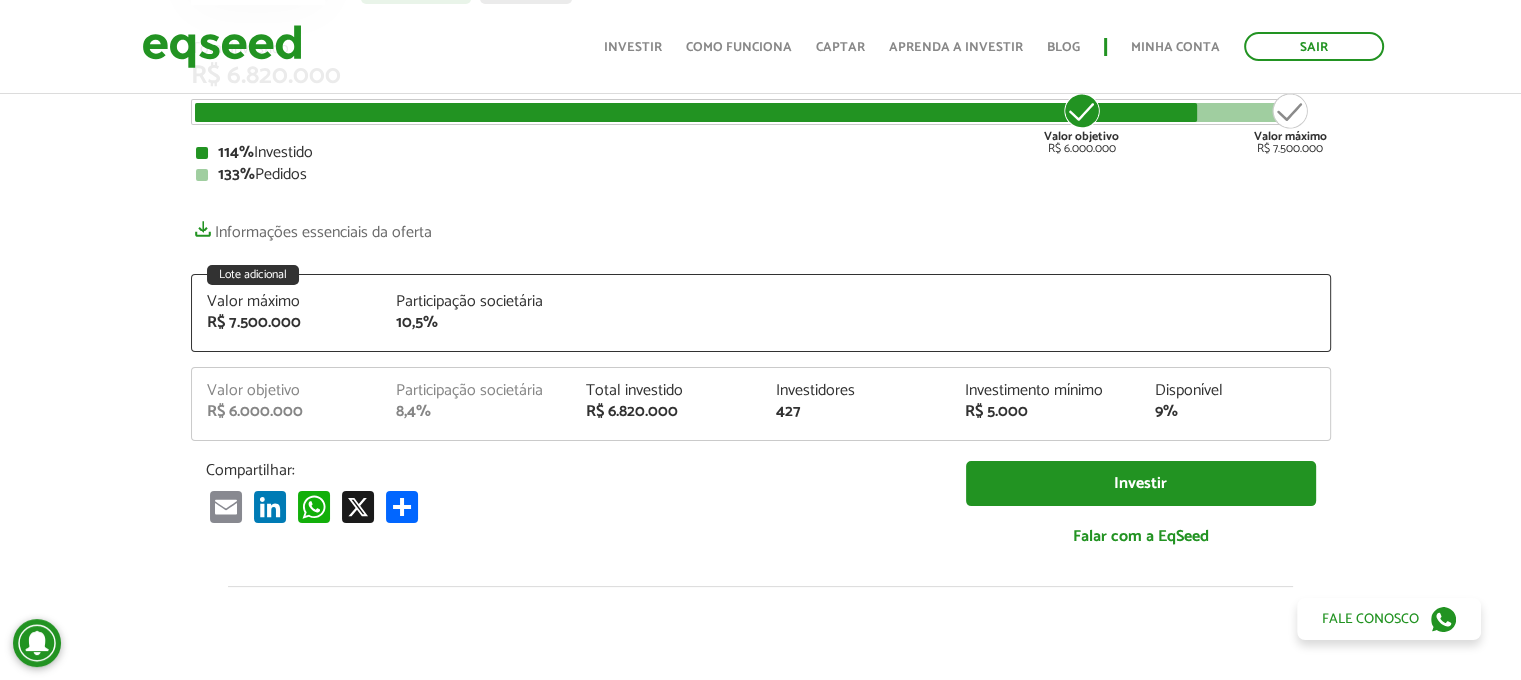 scroll, scrollTop: 300, scrollLeft: 0, axis: vertical 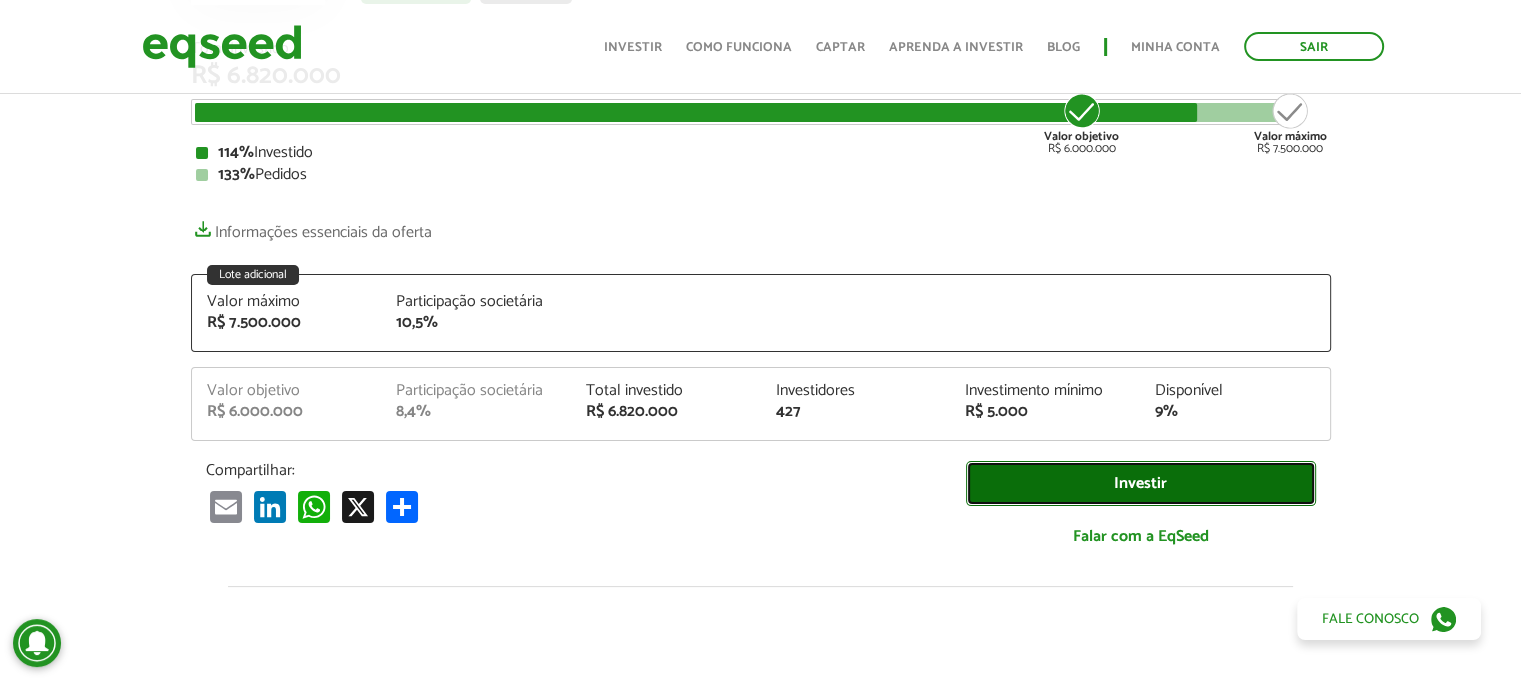 click on "Investir" at bounding box center (1141, 483) 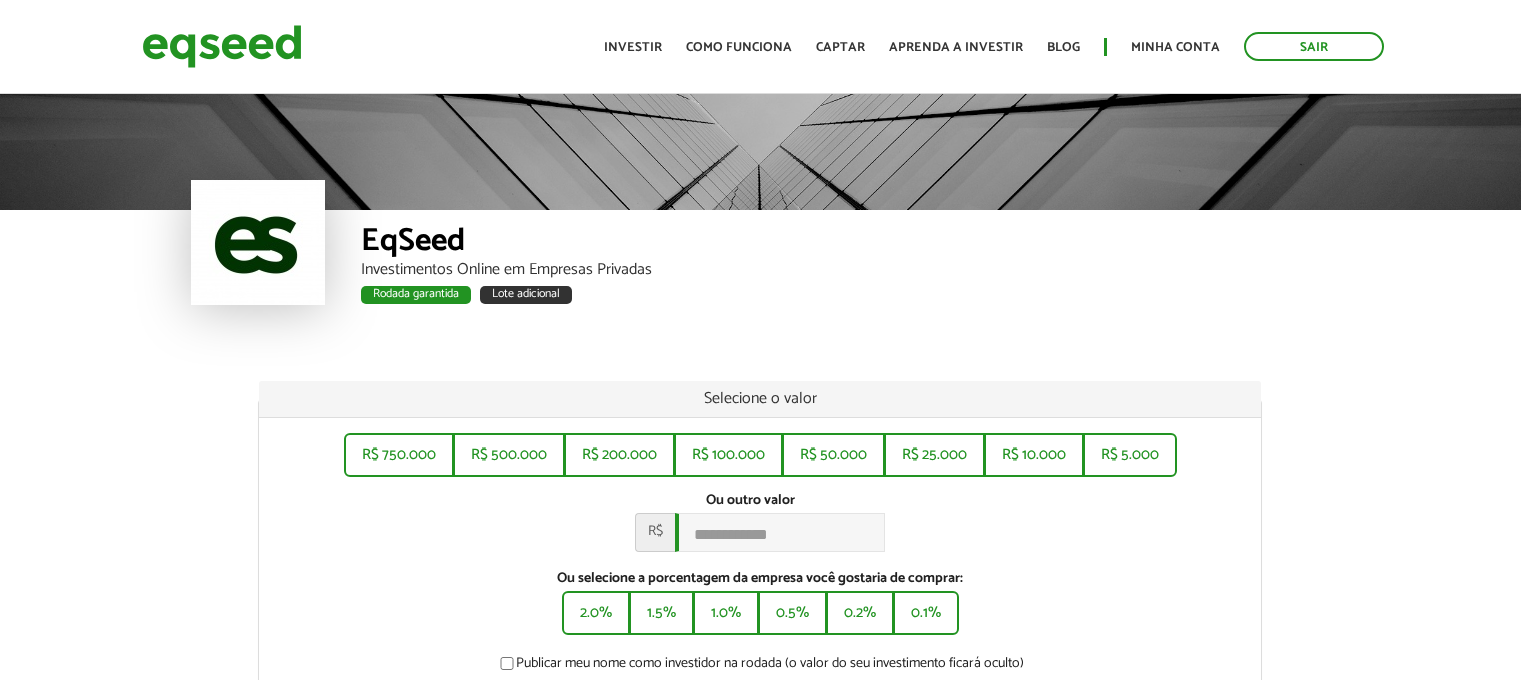scroll, scrollTop: 0, scrollLeft: 0, axis: both 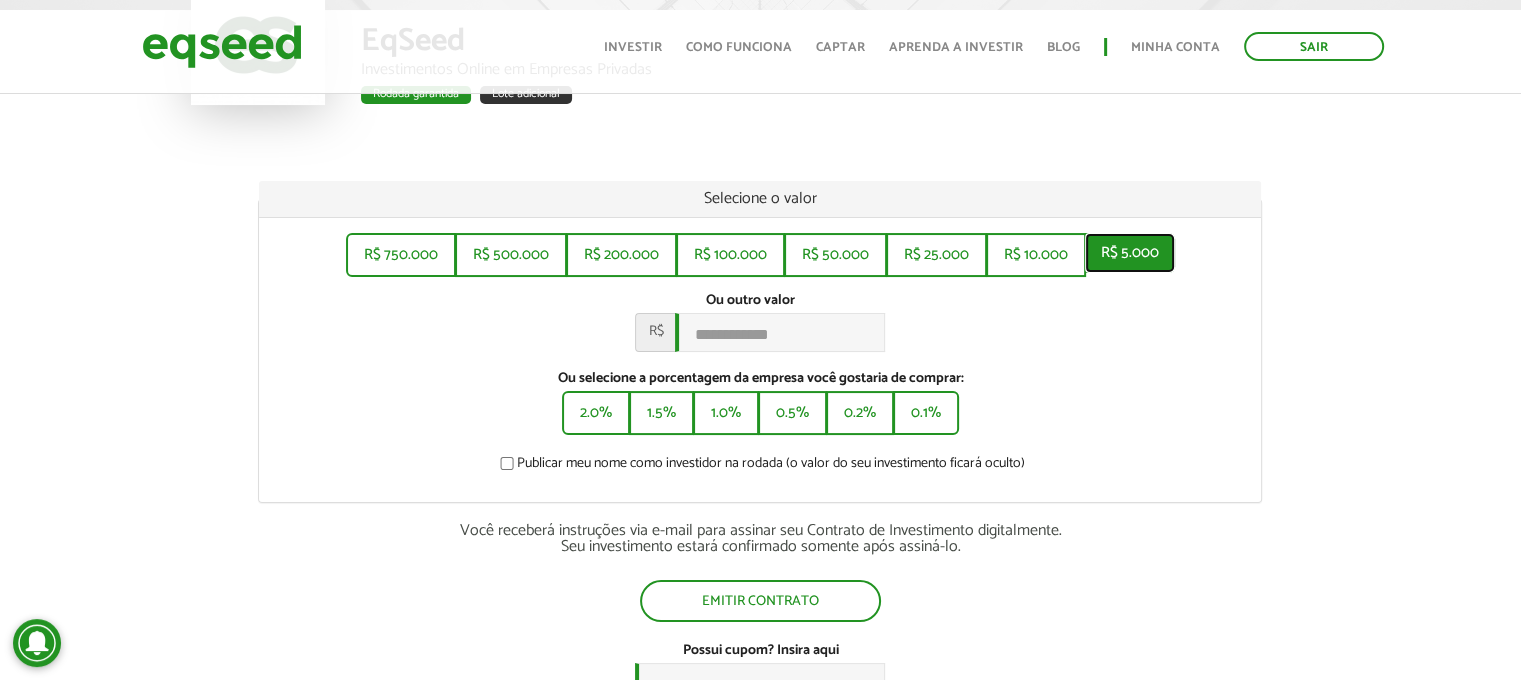 drag, startPoint x: 1132, startPoint y: 259, endPoint x: 1120, endPoint y: 261, distance: 12.165525 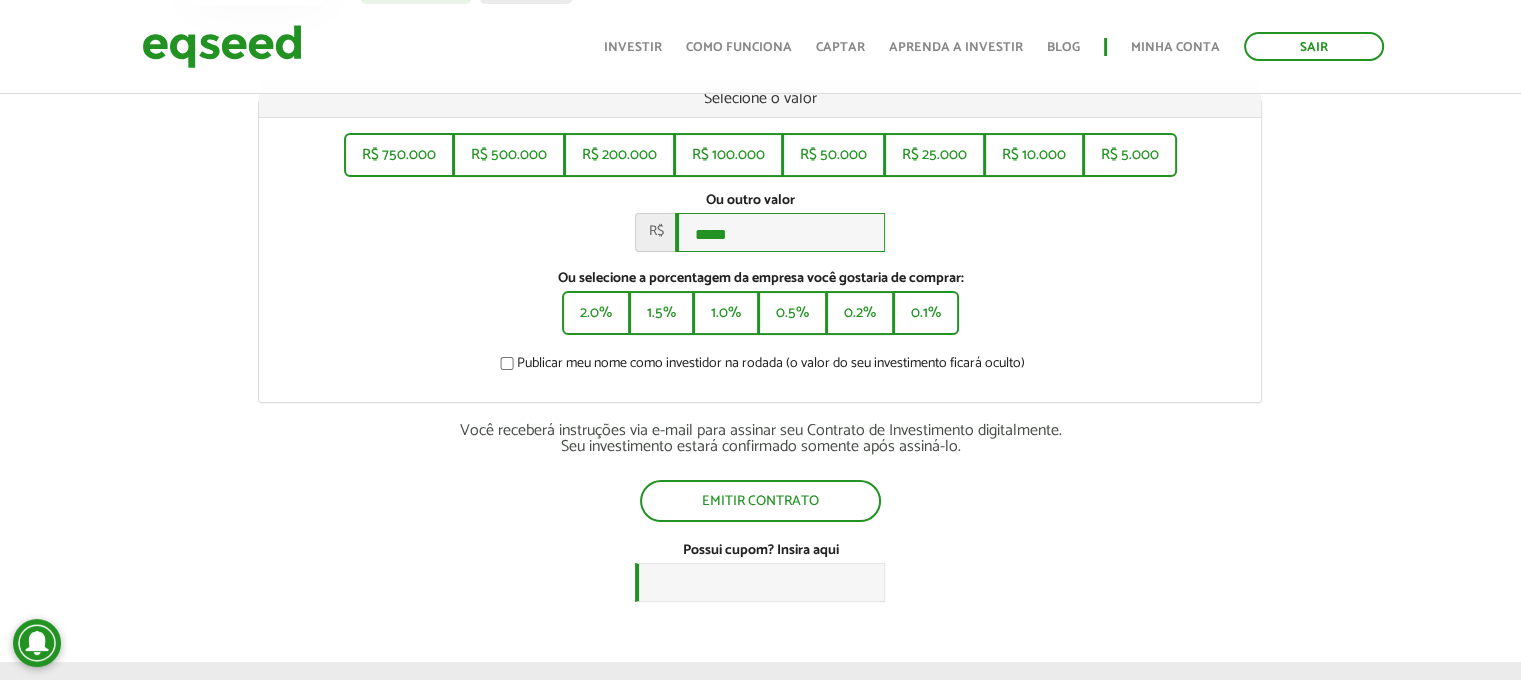 scroll, scrollTop: 200, scrollLeft: 0, axis: vertical 